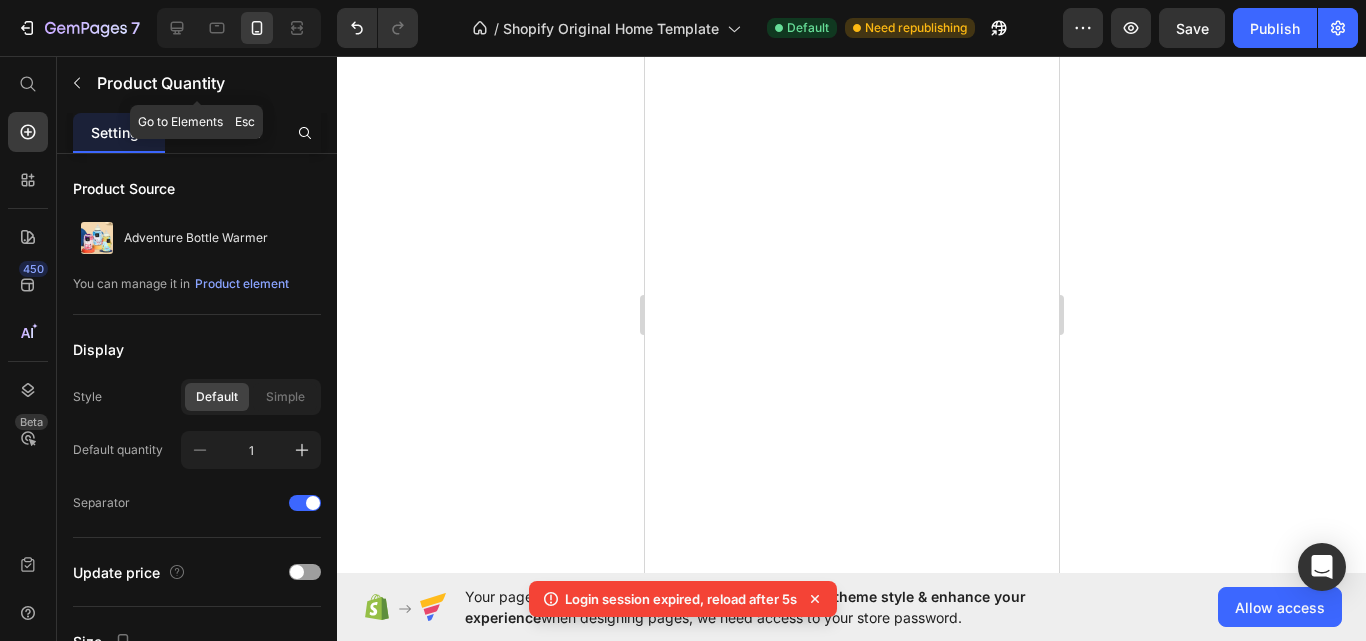 scroll, scrollTop: 0, scrollLeft: 0, axis: both 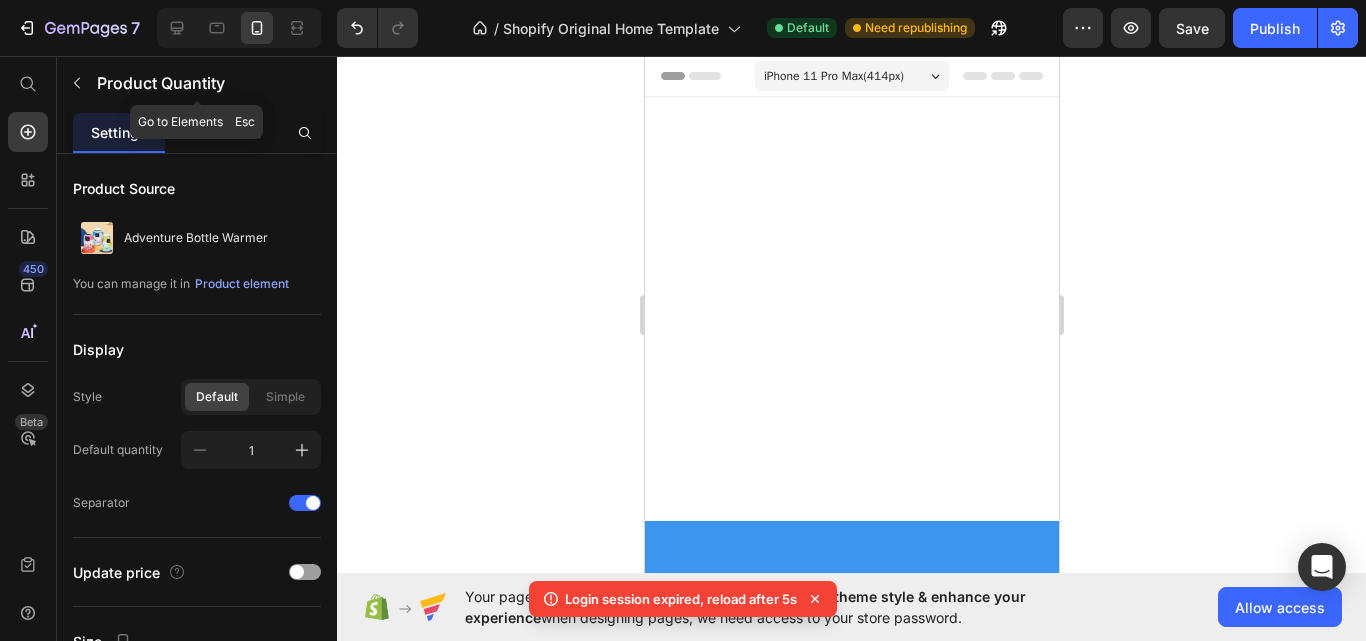 click 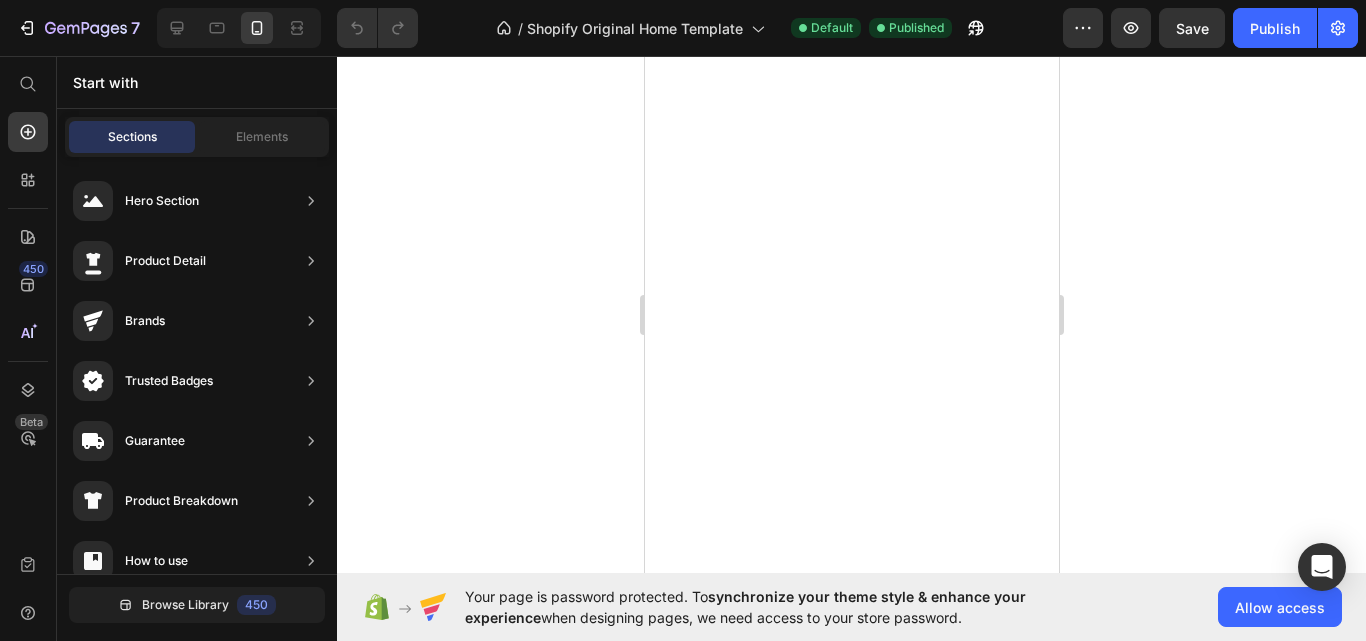 scroll, scrollTop: 0, scrollLeft: 0, axis: both 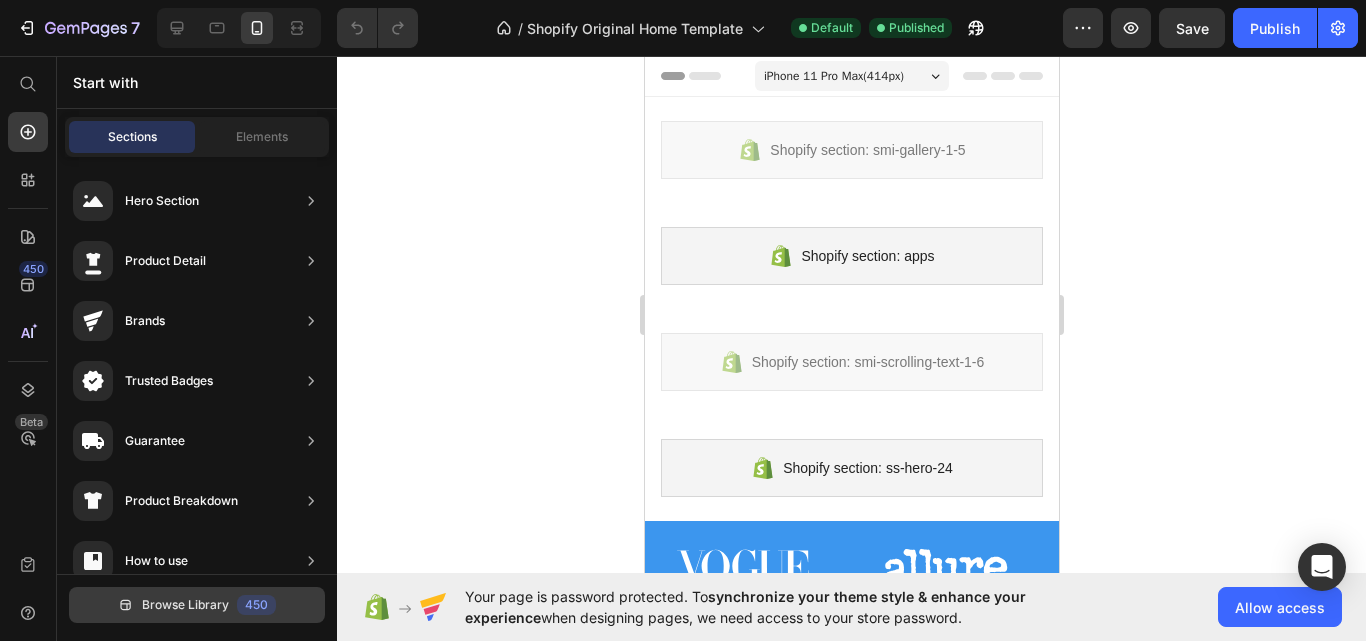 click on "Browse Library 450" at bounding box center (197, 605) 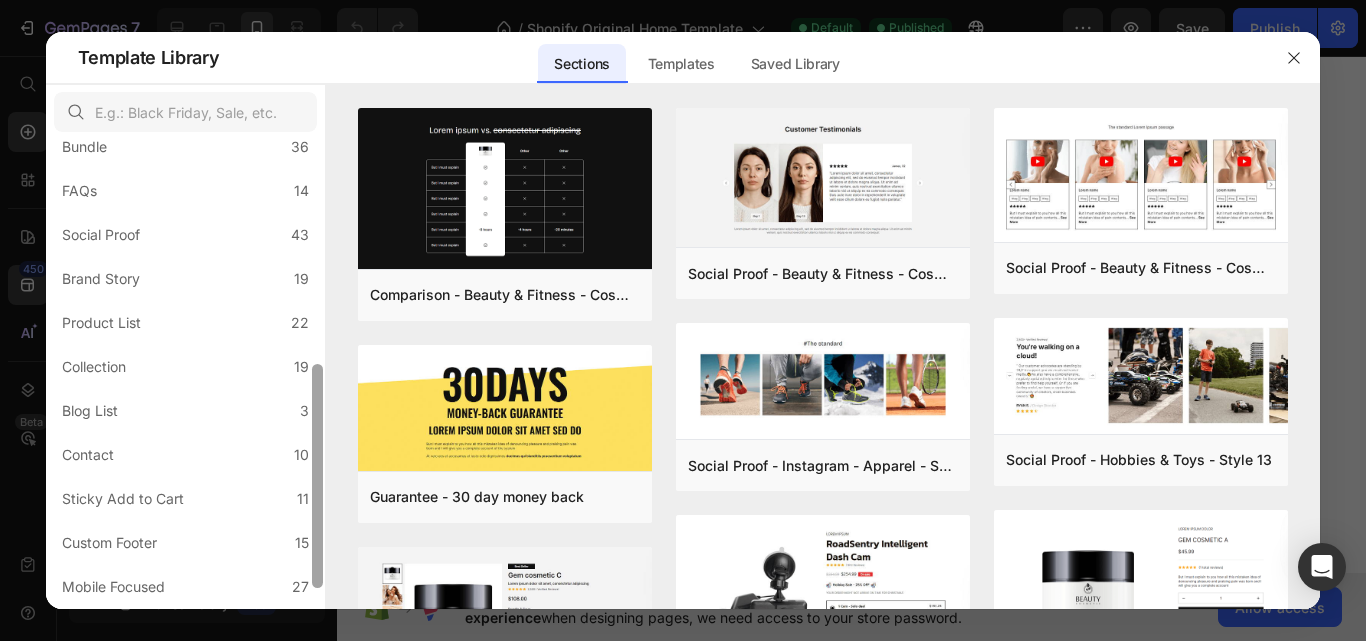 click at bounding box center [317, 374] 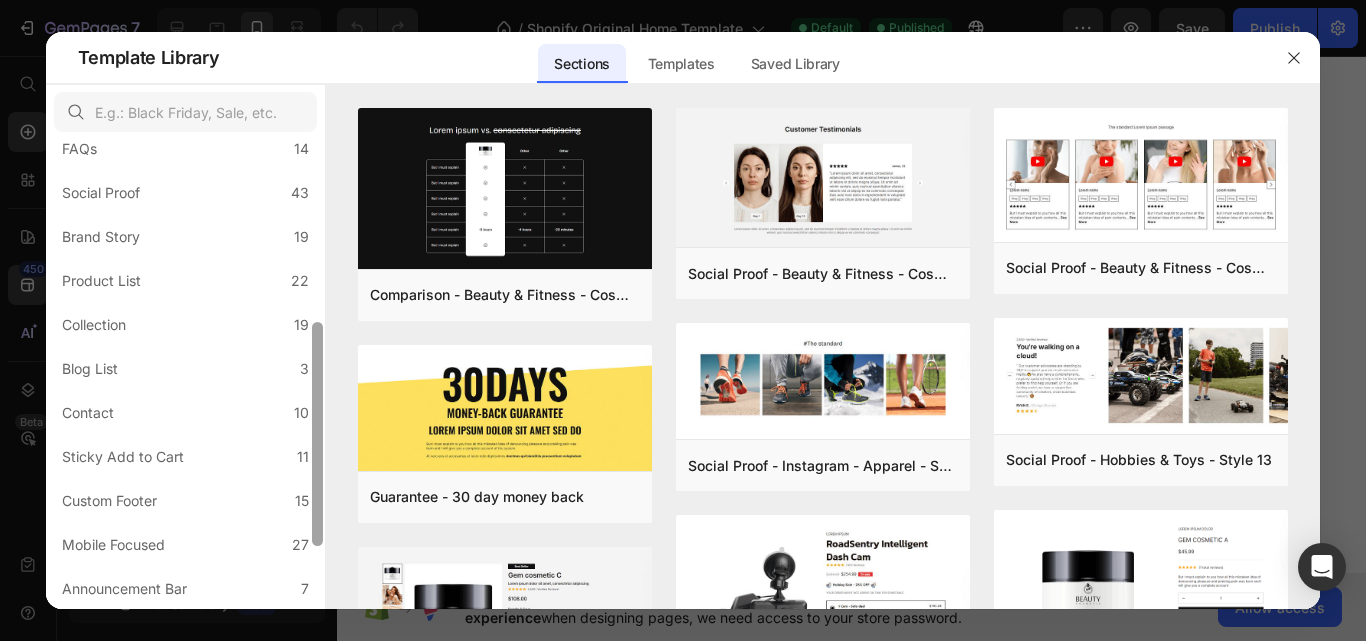 click at bounding box center [317, 332] 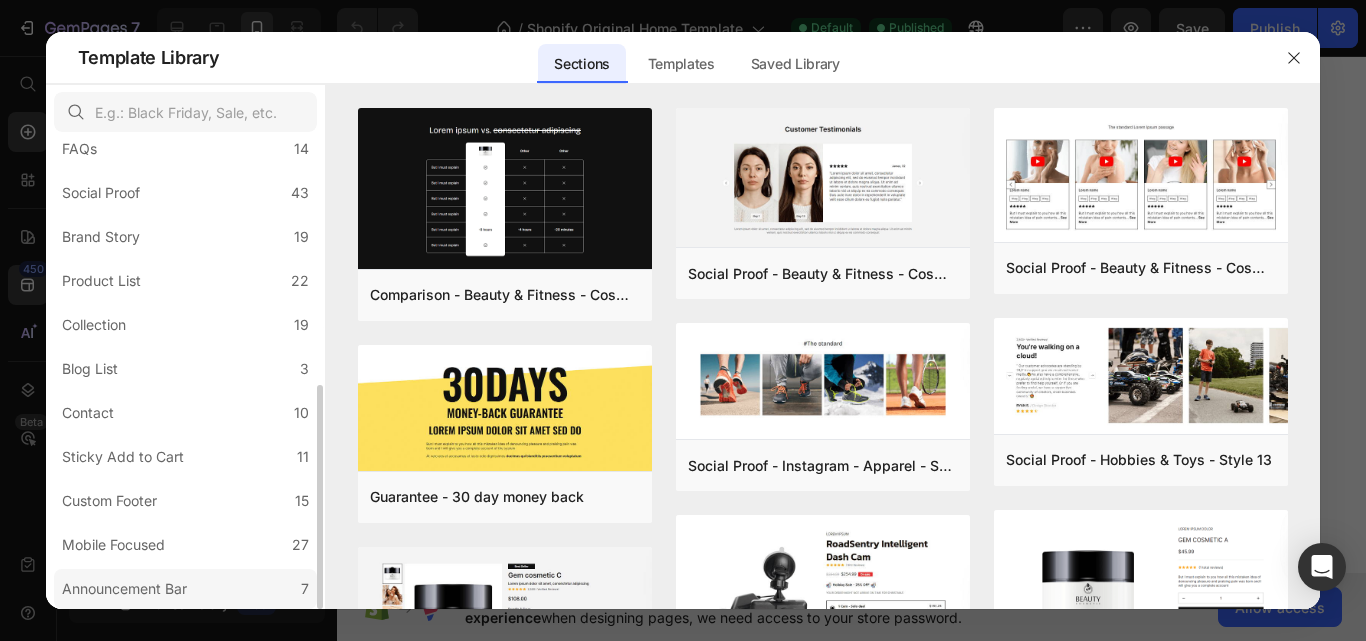 click on "Announcement Bar" at bounding box center (124, 589) 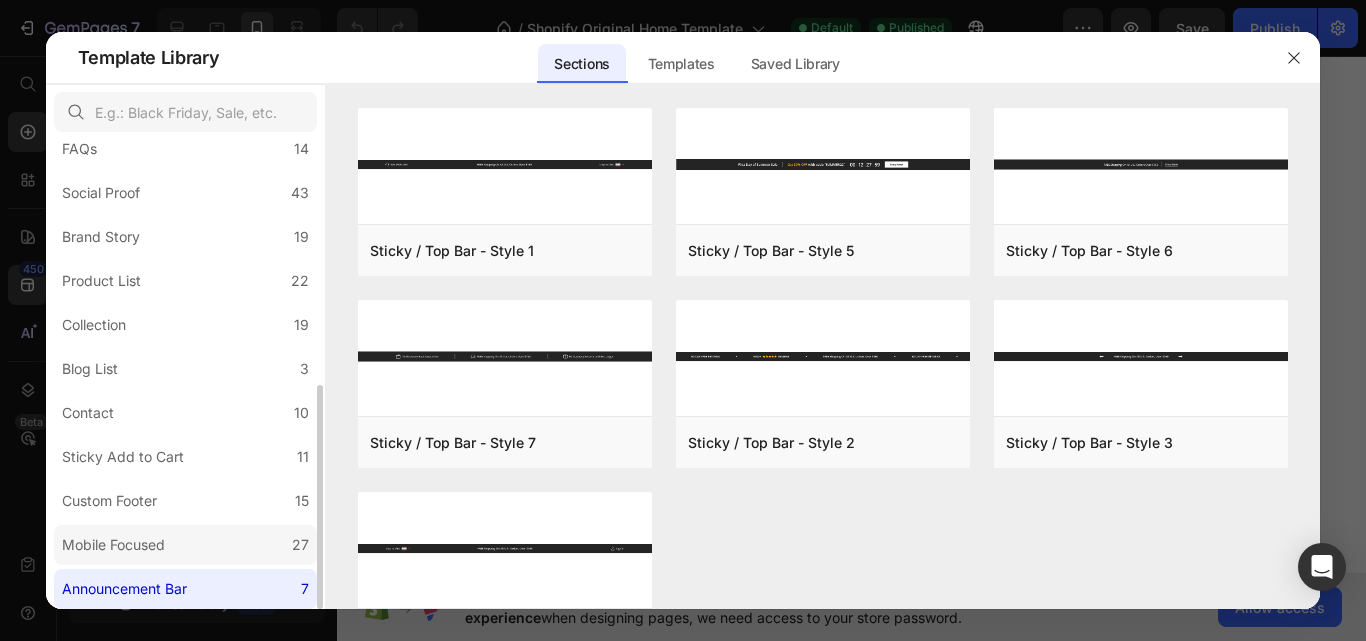 click on "Mobile Focused 27" 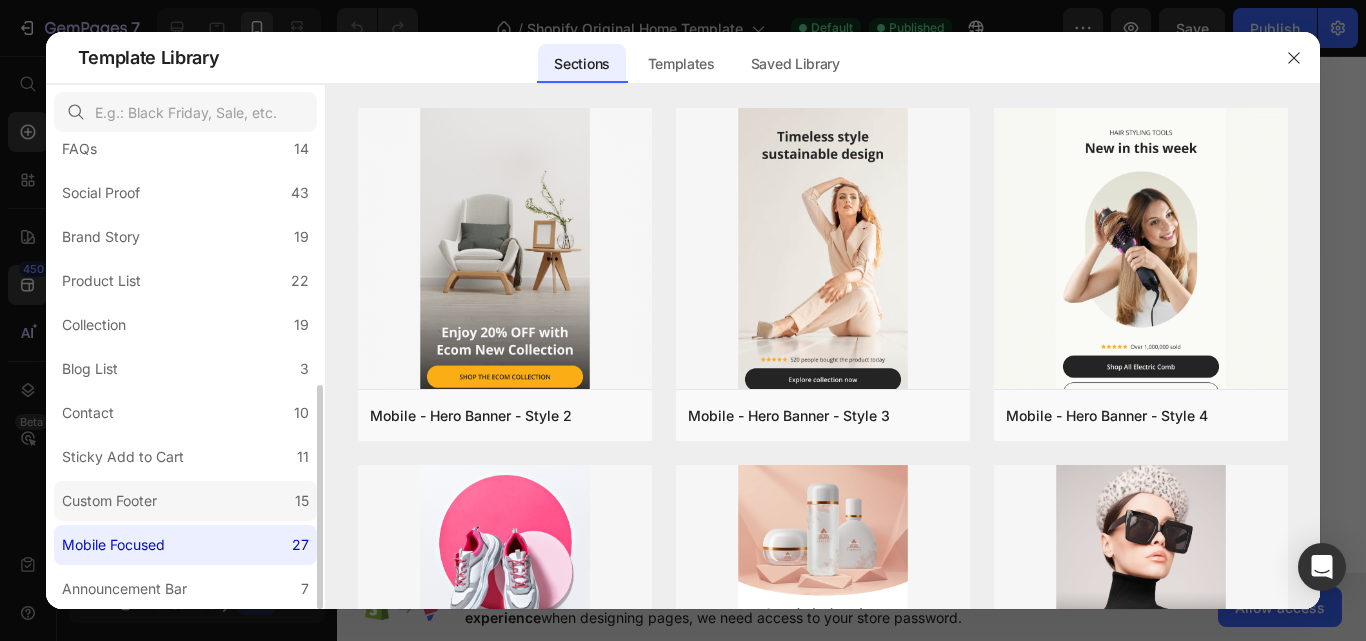 click on "Custom Footer 15" 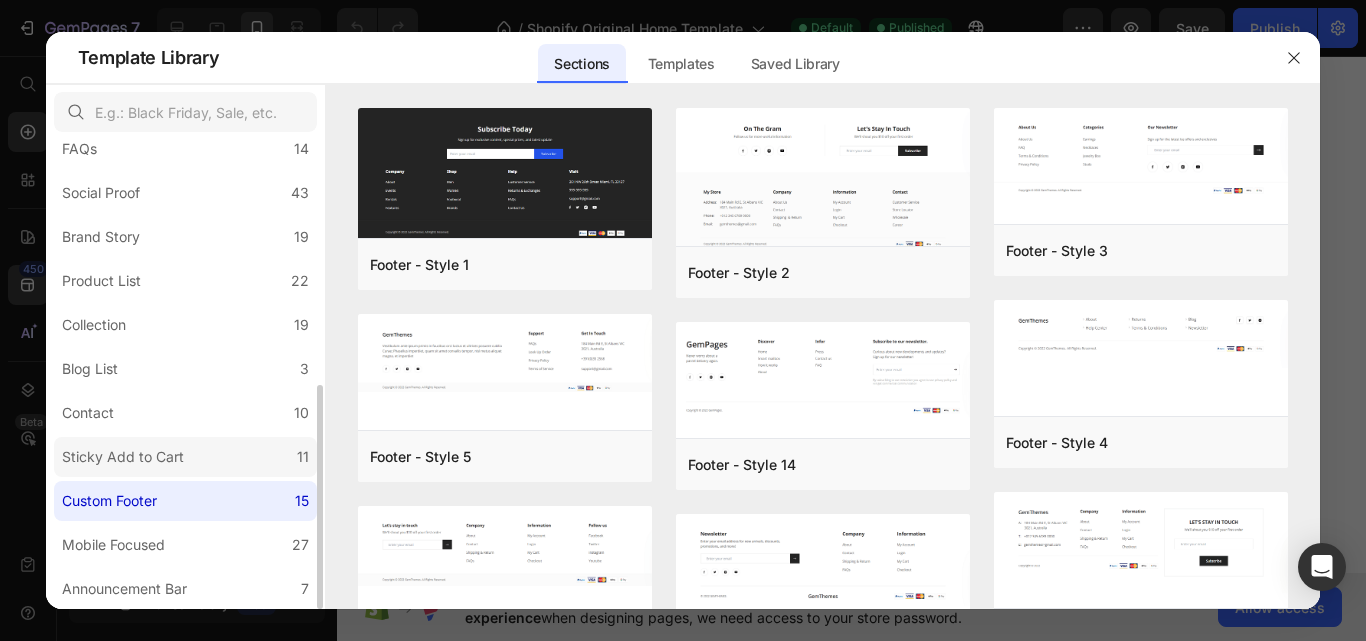 click on "Sticky Add to Cart 11" 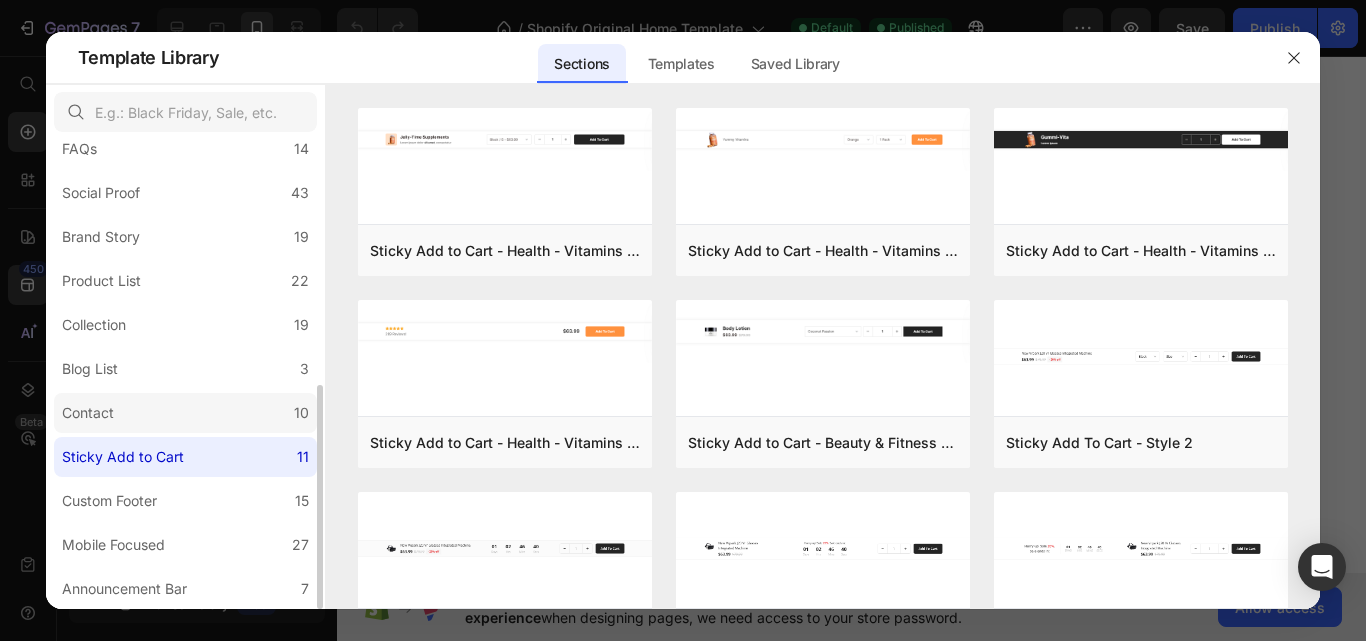 click on "Contact 10" 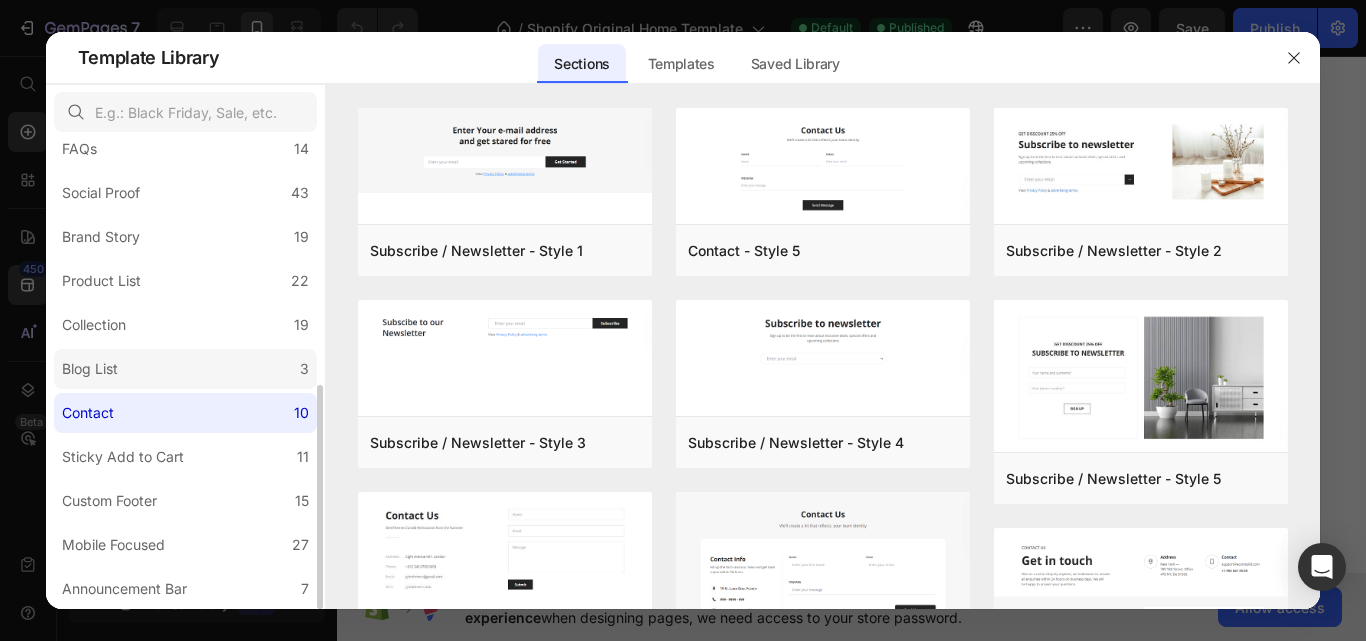 click on "Blog List 3" 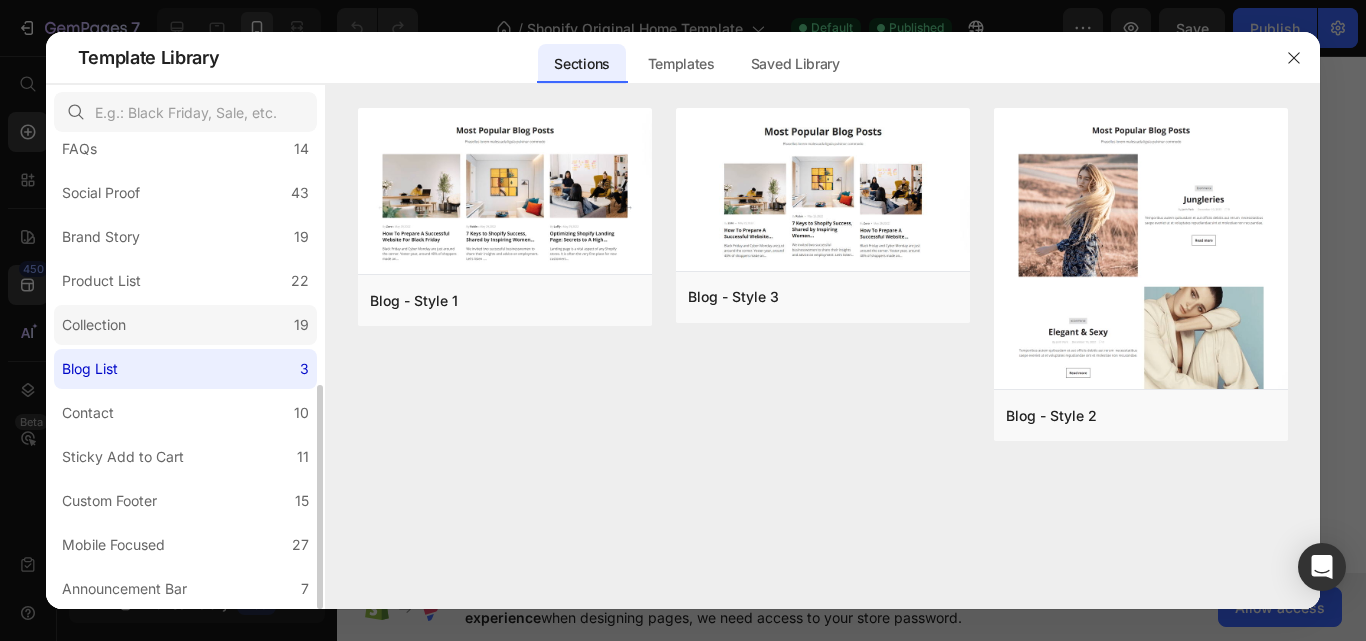 click on "Collection 19" 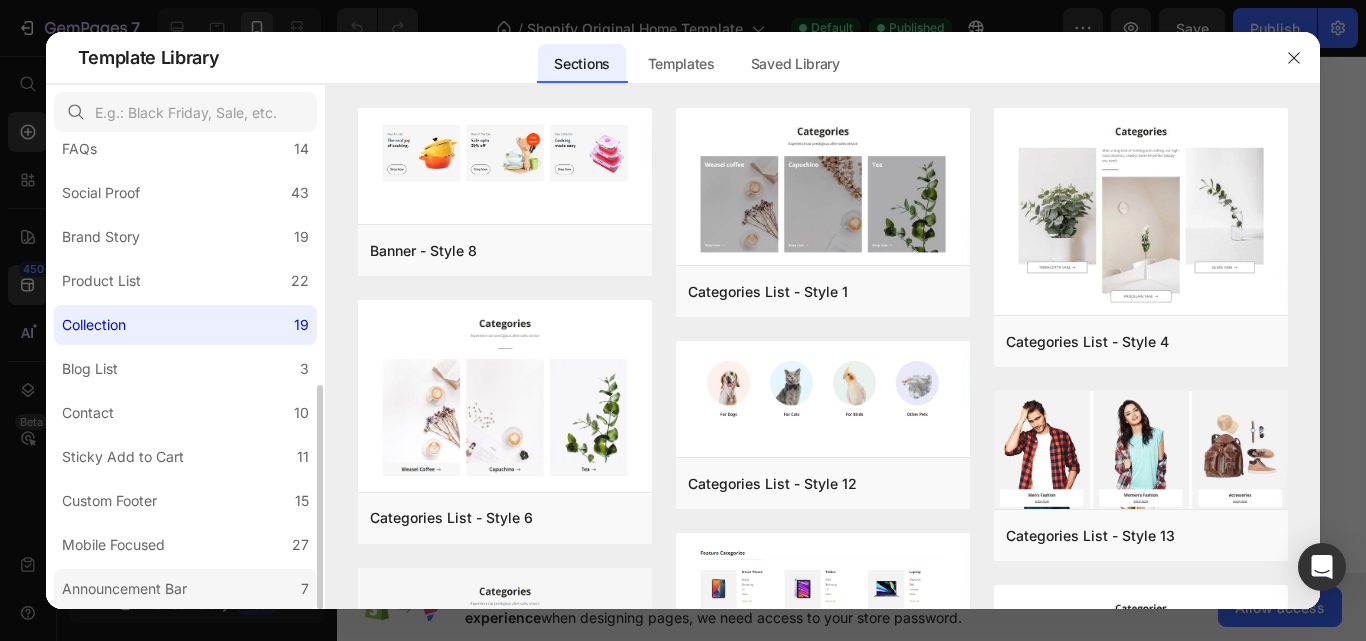 click on "Announcement Bar 7" 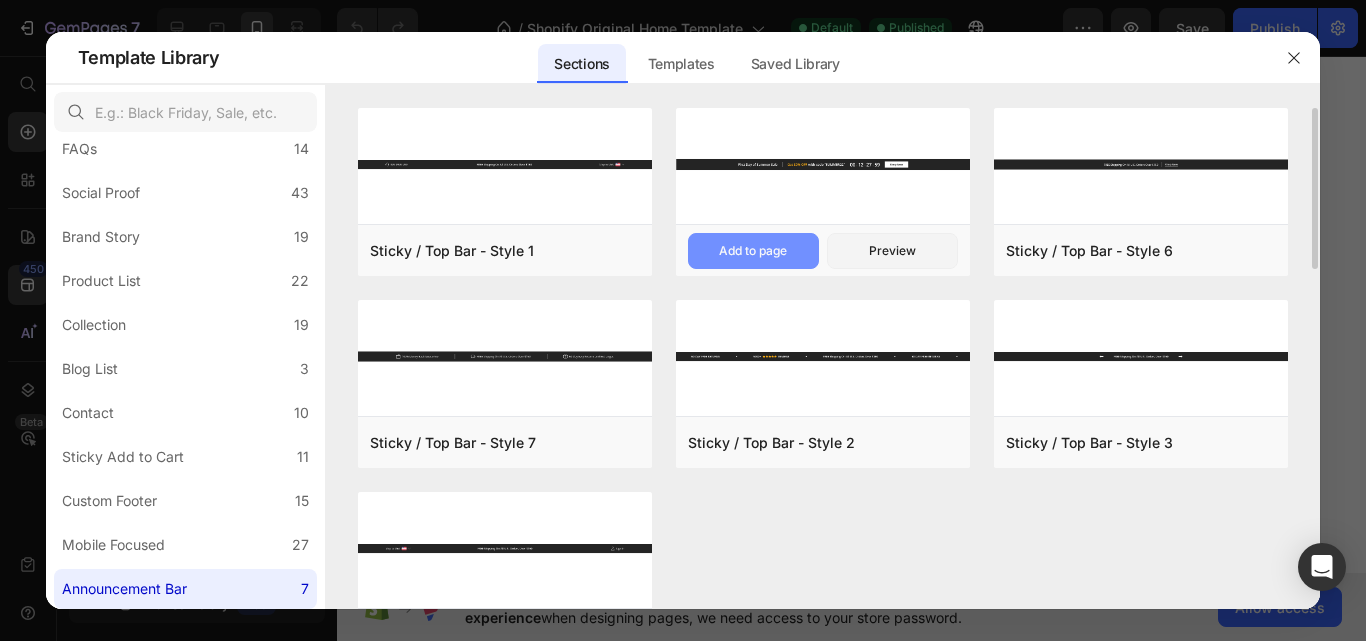 click on "Add to page" at bounding box center (753, 251) 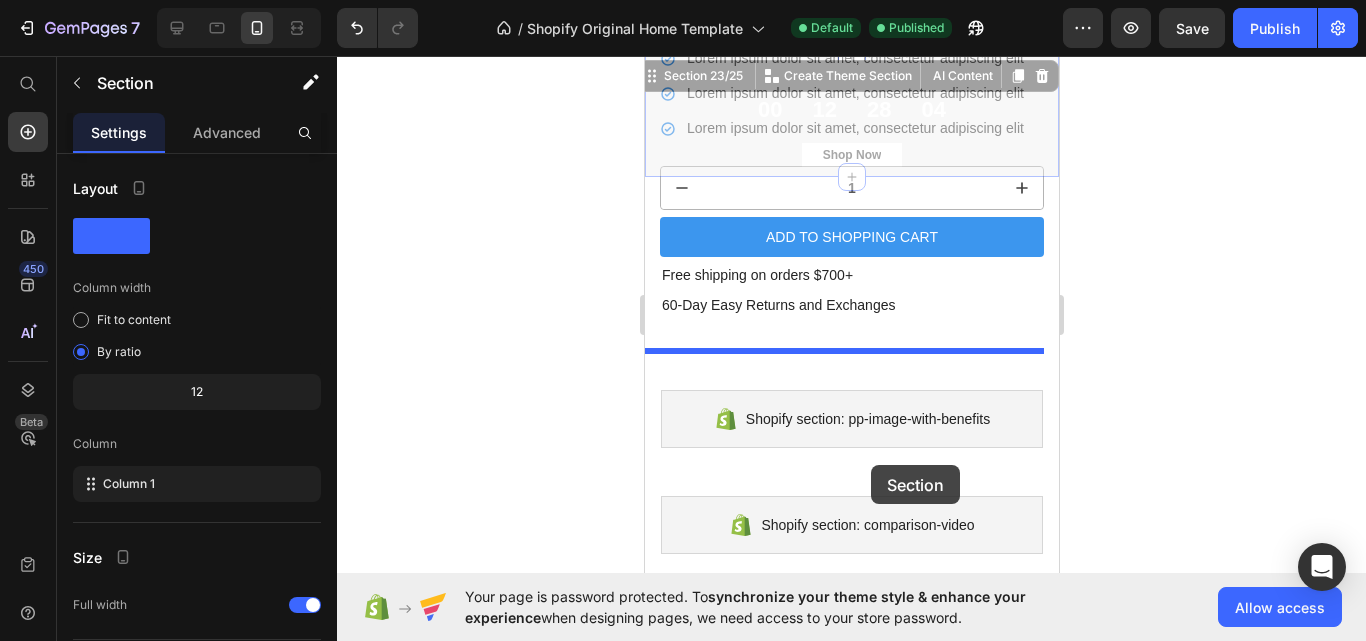 scroll, scrollTop: 1557, scrollLeft: 0, axis: vertical 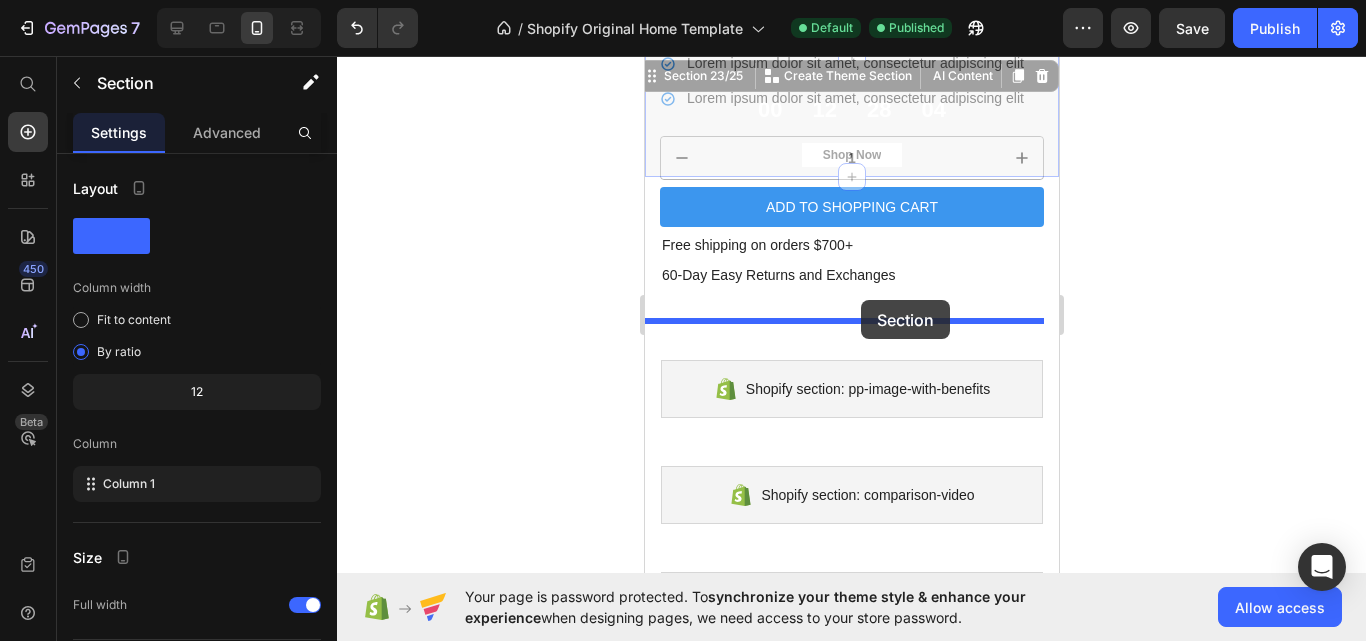 drag, startPoint x: 650, startPoint y: 111, endPoint x: 860, endPoint y: 300, distance: 282.5261 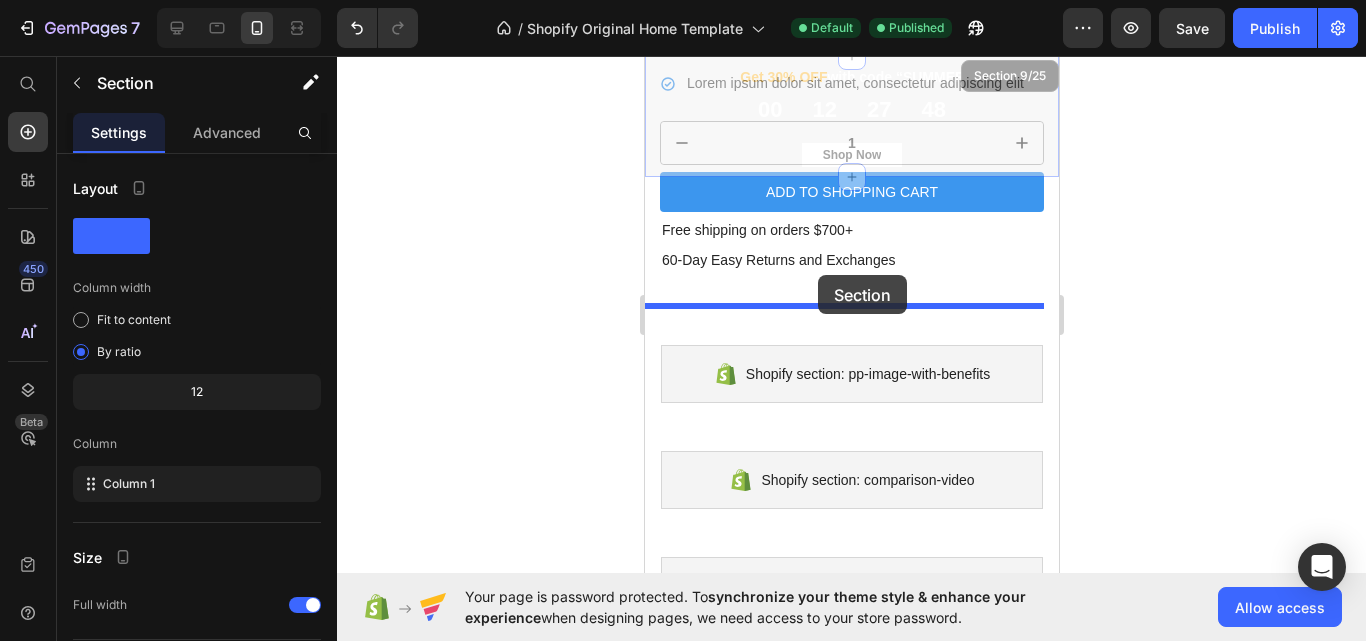 scroll, scrollTop: 1560, scrollLeft: 0, axis: vertical 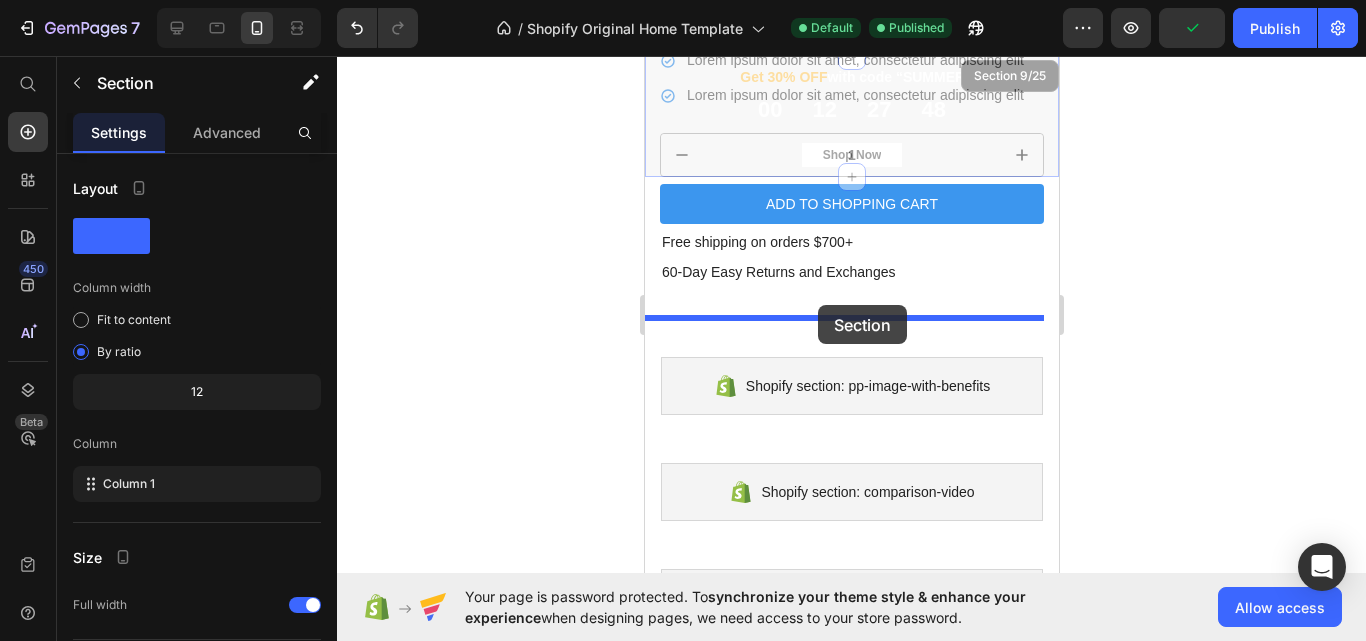 drag, startPoint x: 652, startPoint y: 63, endPoint x: 817, endPoint y: 305, distance: 292.89758 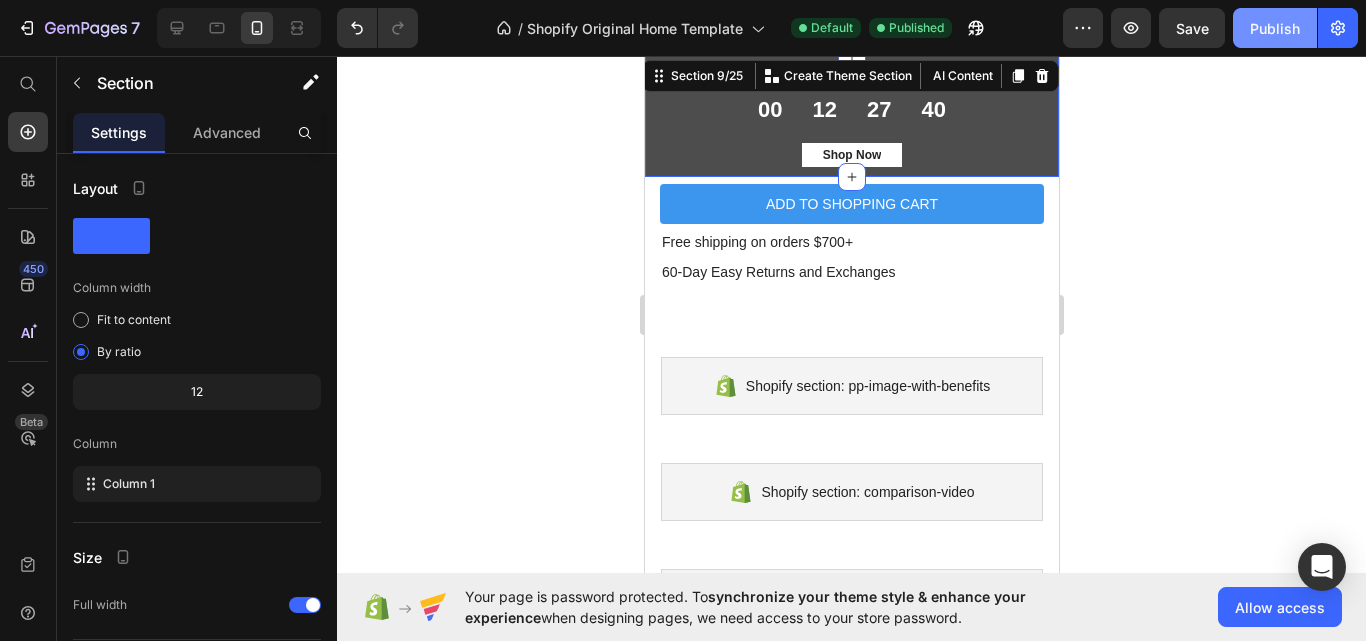 click on "Publish" at bounding box center (1275, 28) 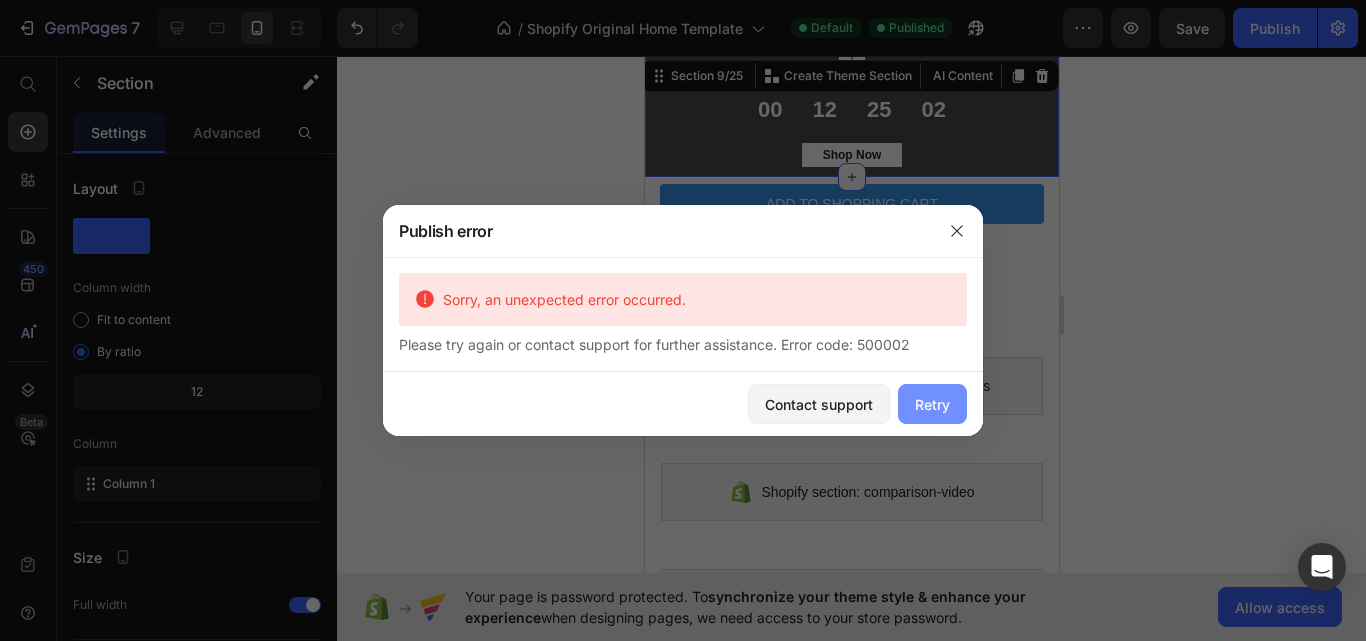 click on "Retry" at bounding box center [932, 404] 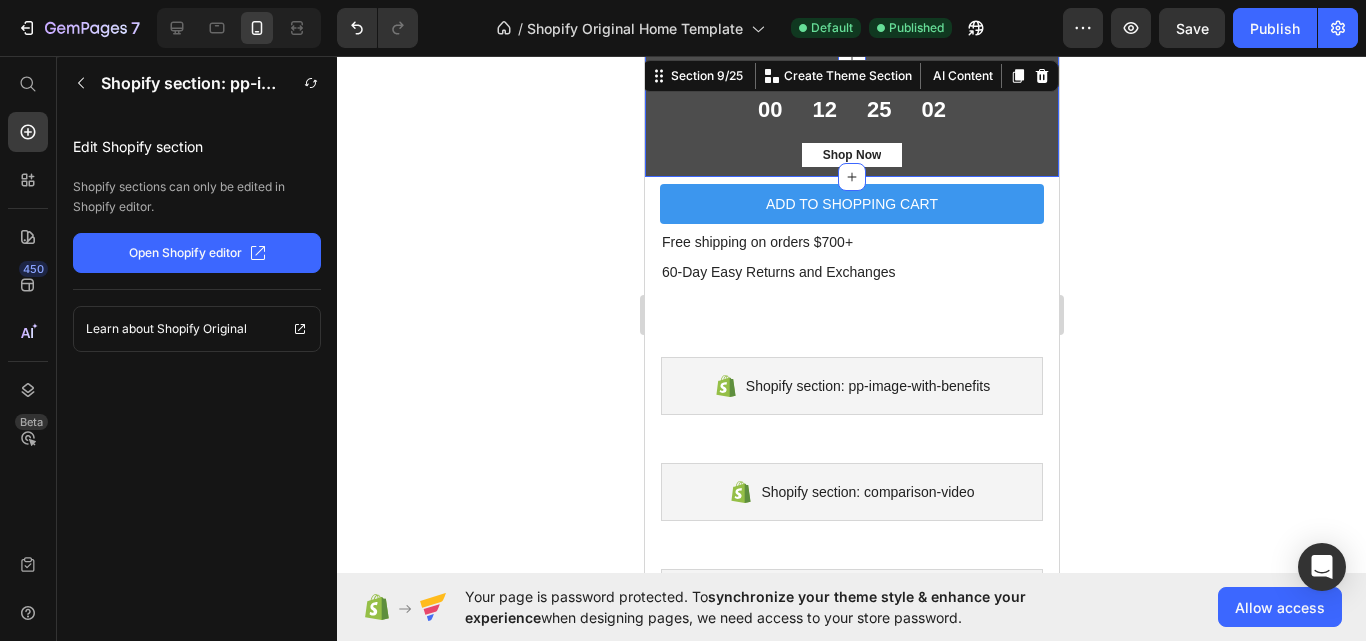 click on "Shopify section: pp-image-with-benefits Shopify section: pp-image-with-benefits" at bounding box center [851, 386] 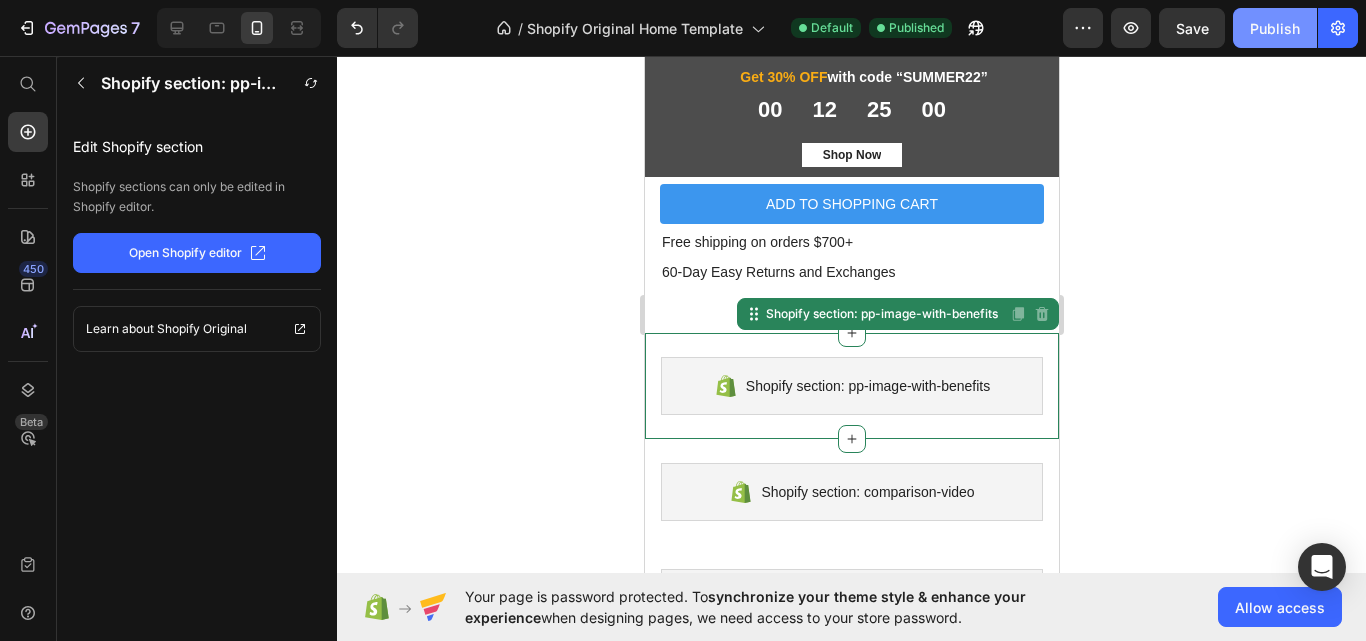 click on "Publish" at bounding box center [1275, 28] 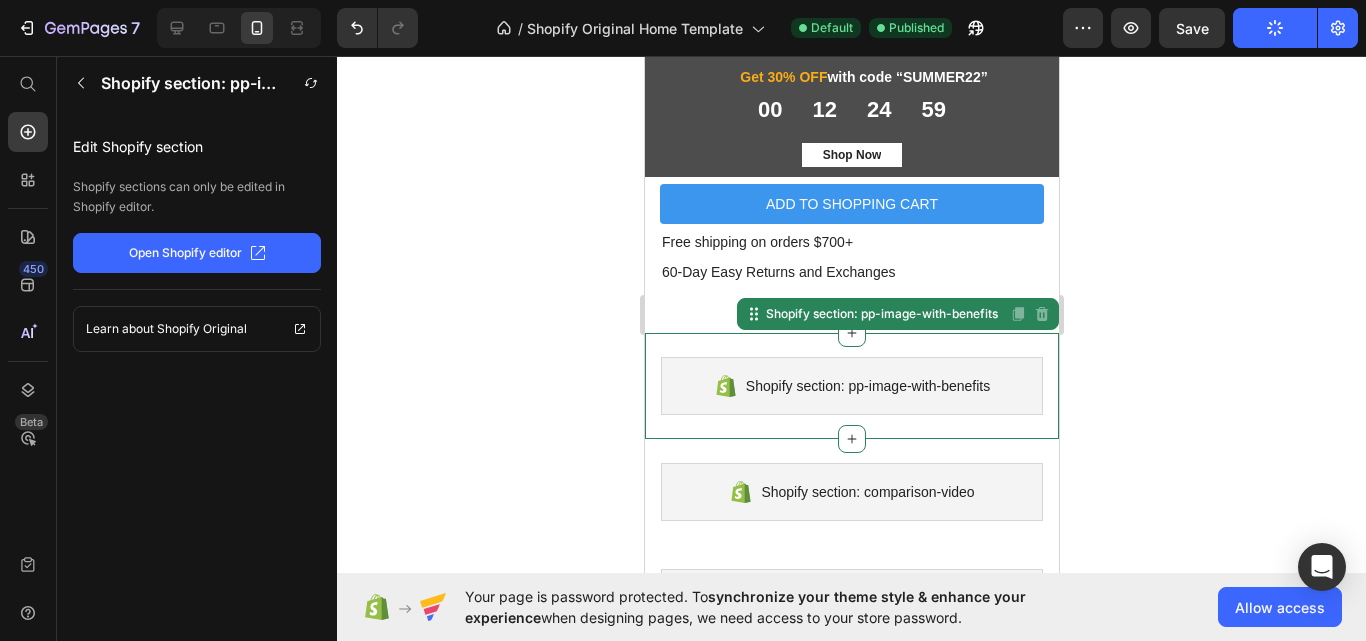 click at bounding box center (1275, 28) 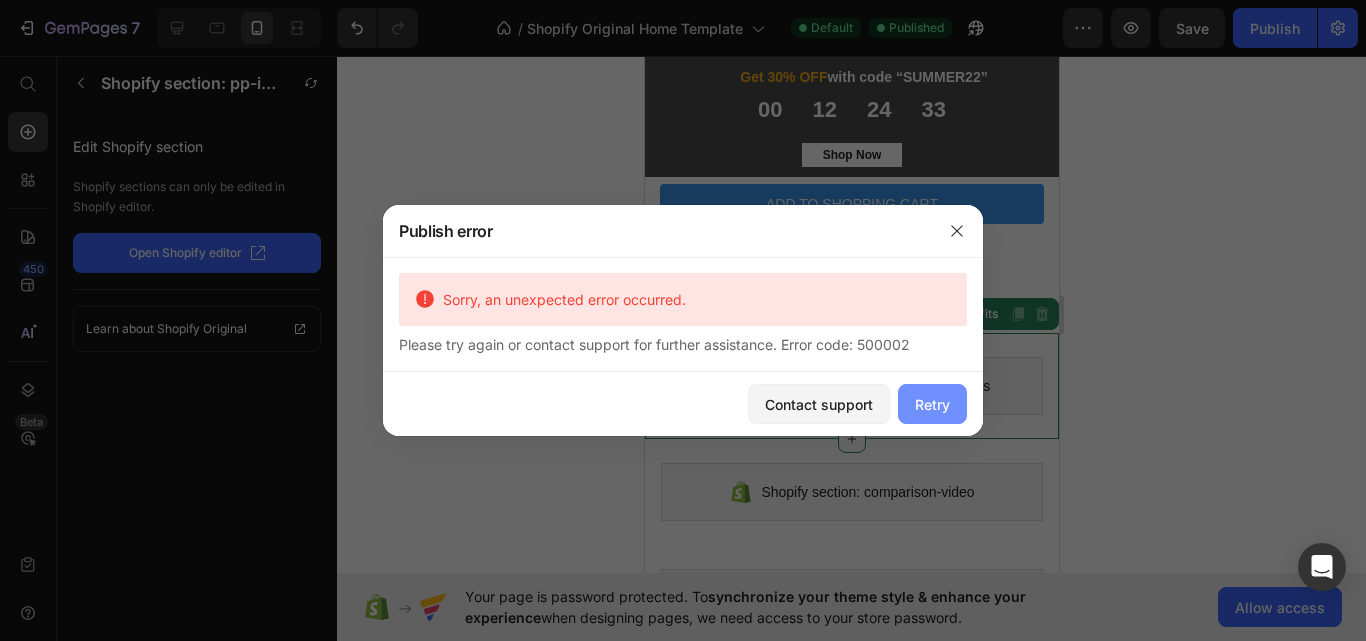 click on "Retry" at bounding box center [932, 404] 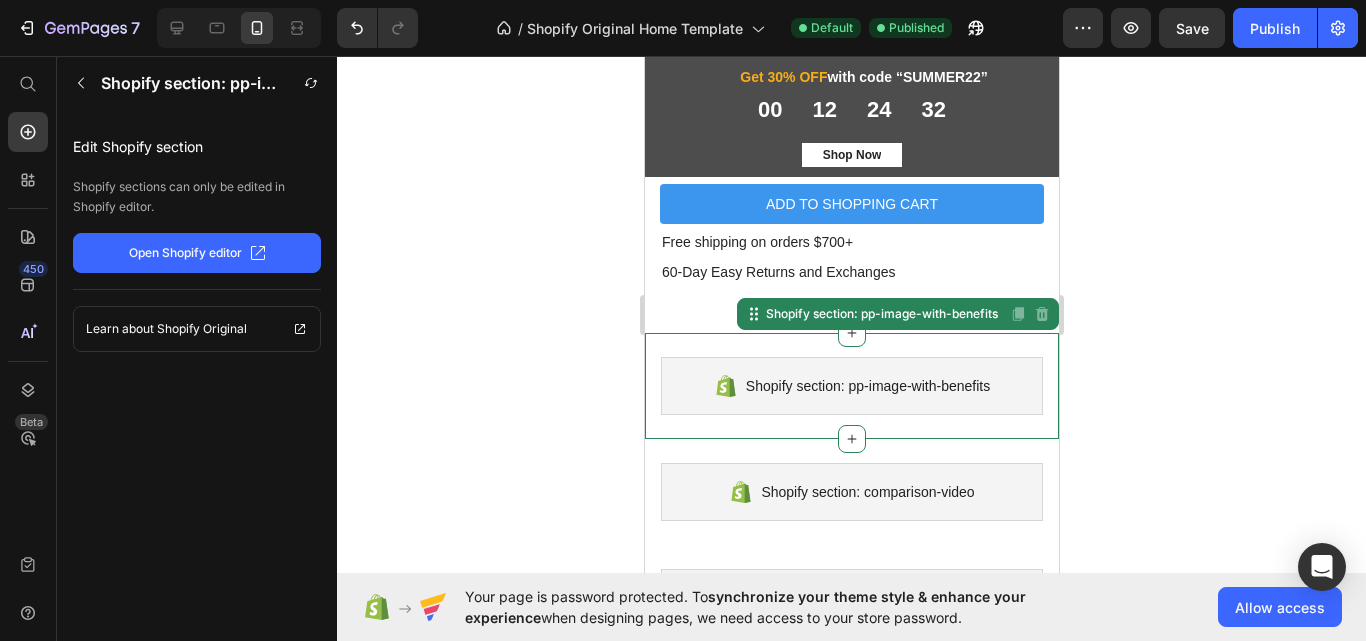 drag, startPoint x: 1580, startPoint y: 456, endPoint x: 1764, endPoint y: 295, distance: 244.49335 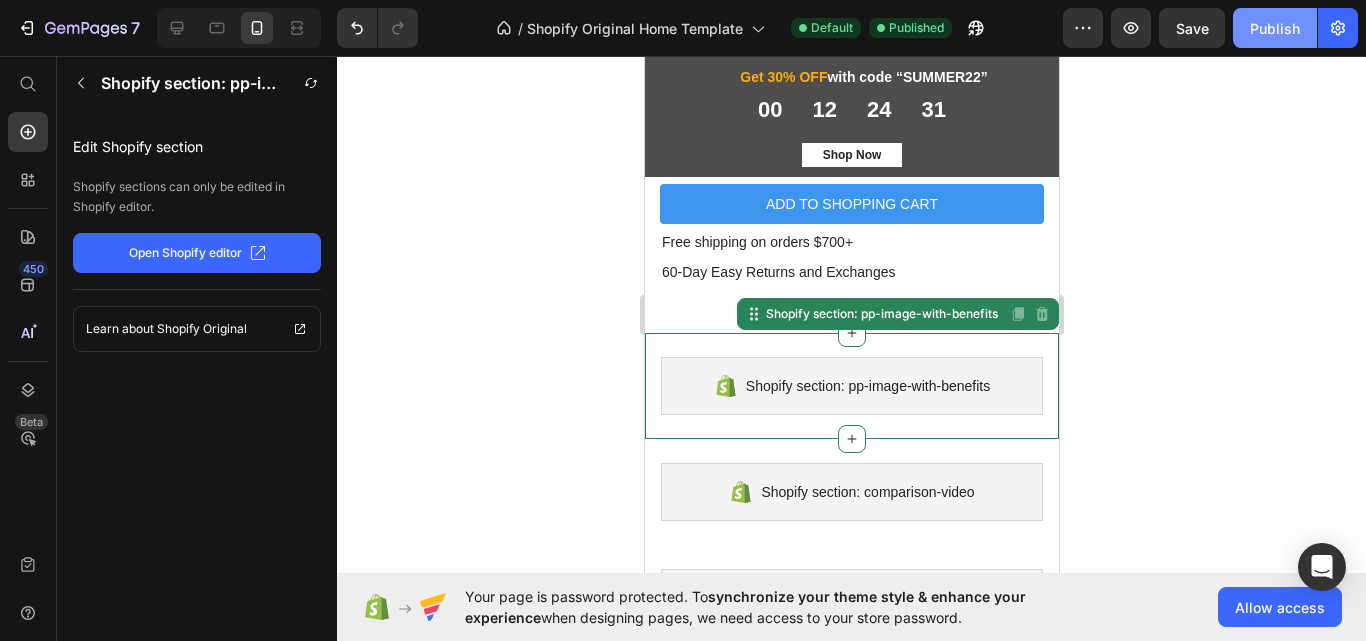 click on "Publish" at bounding box center (1275, 28) 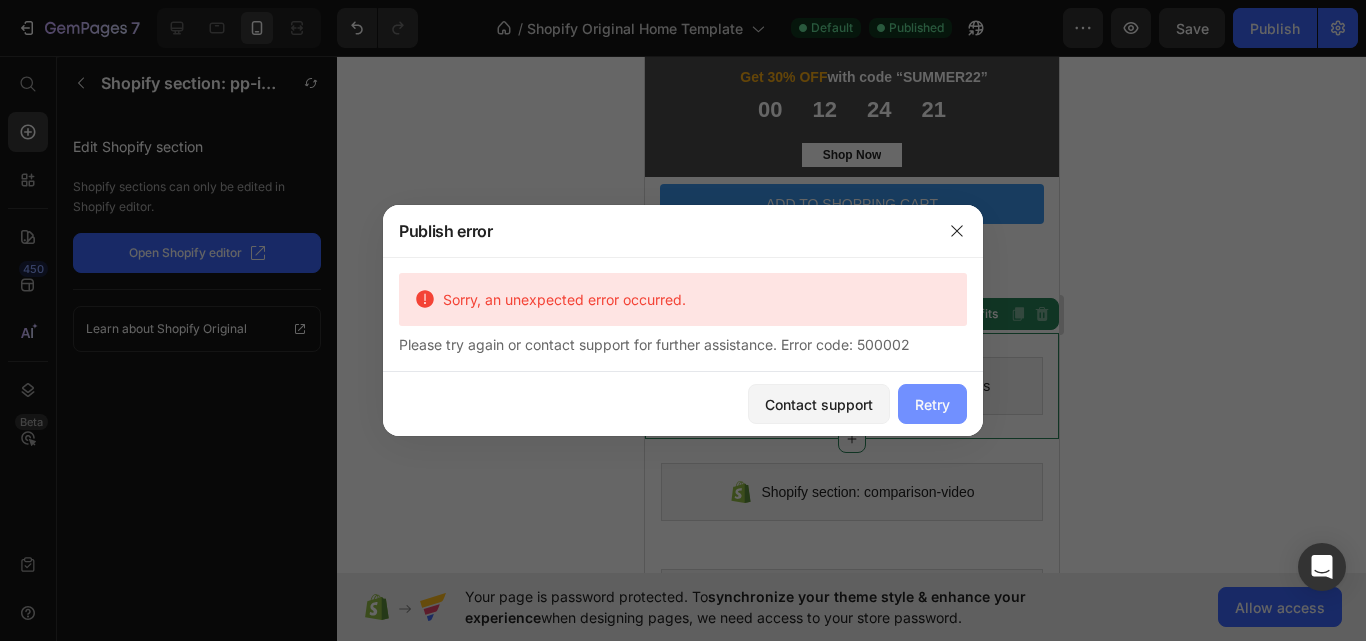 click on "Retry" at bounding box center (932, 404) 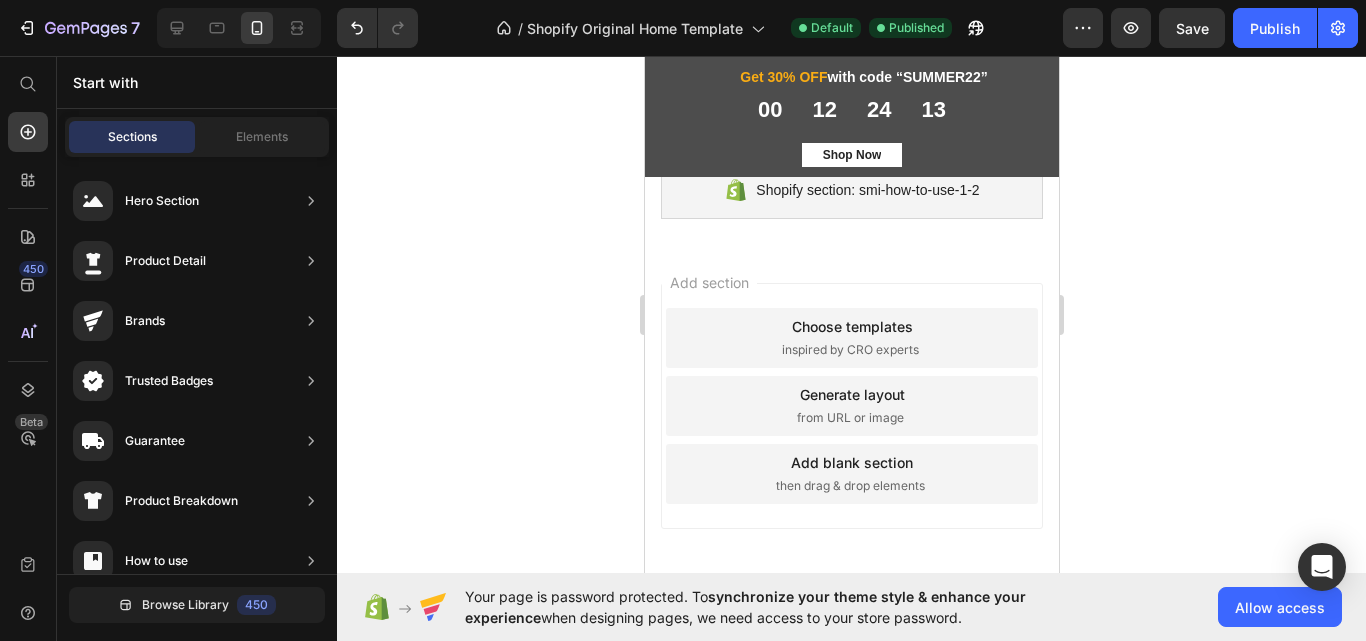 scroll, scrollTop: 3059, scrollLeft: 0, axis: vertical 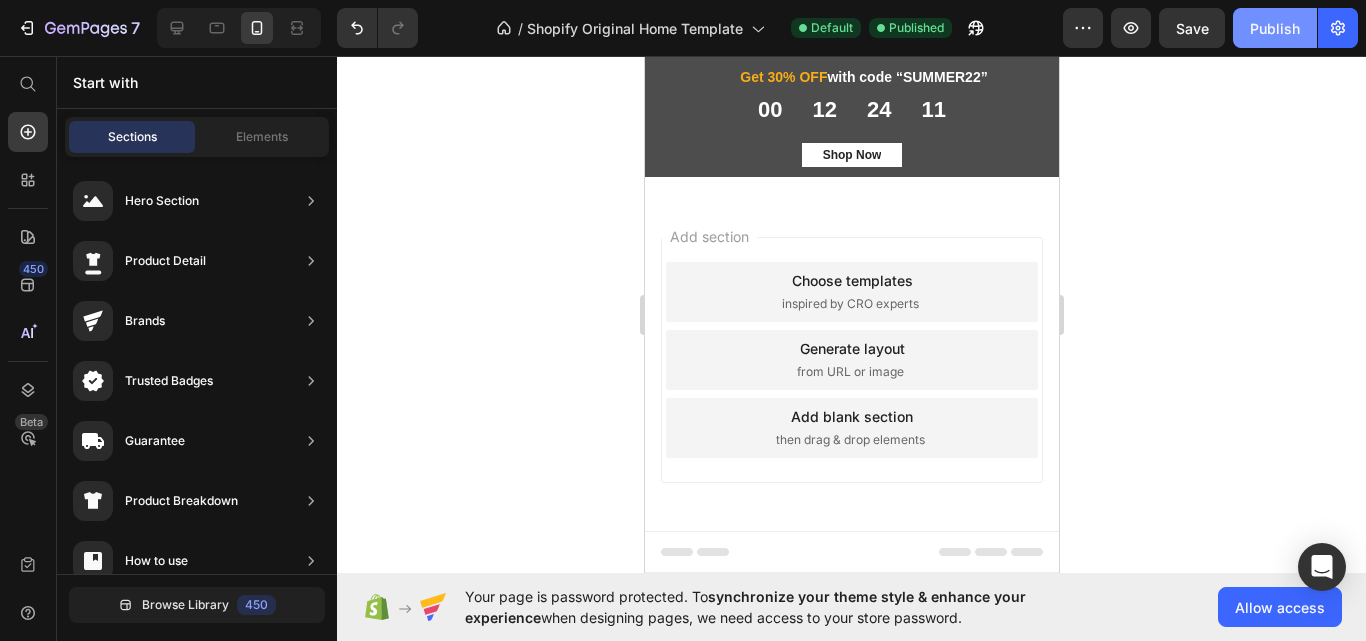 click on "Publish" at bounding box center [1275, 28] 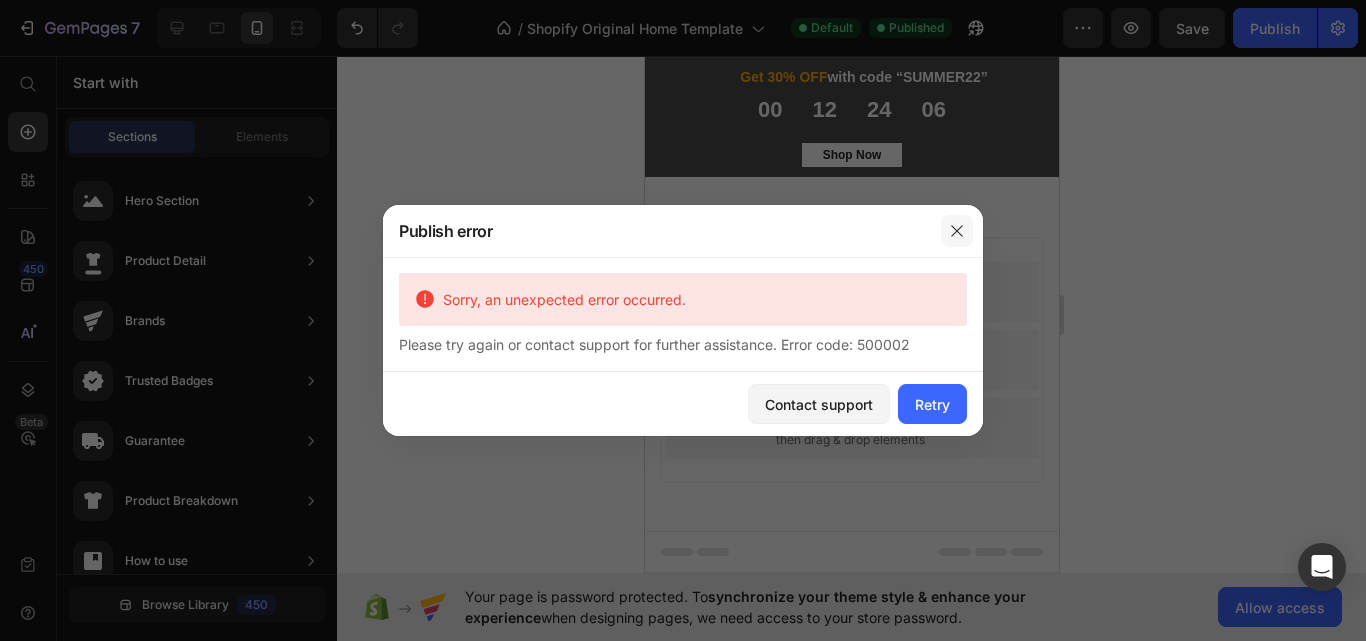 click 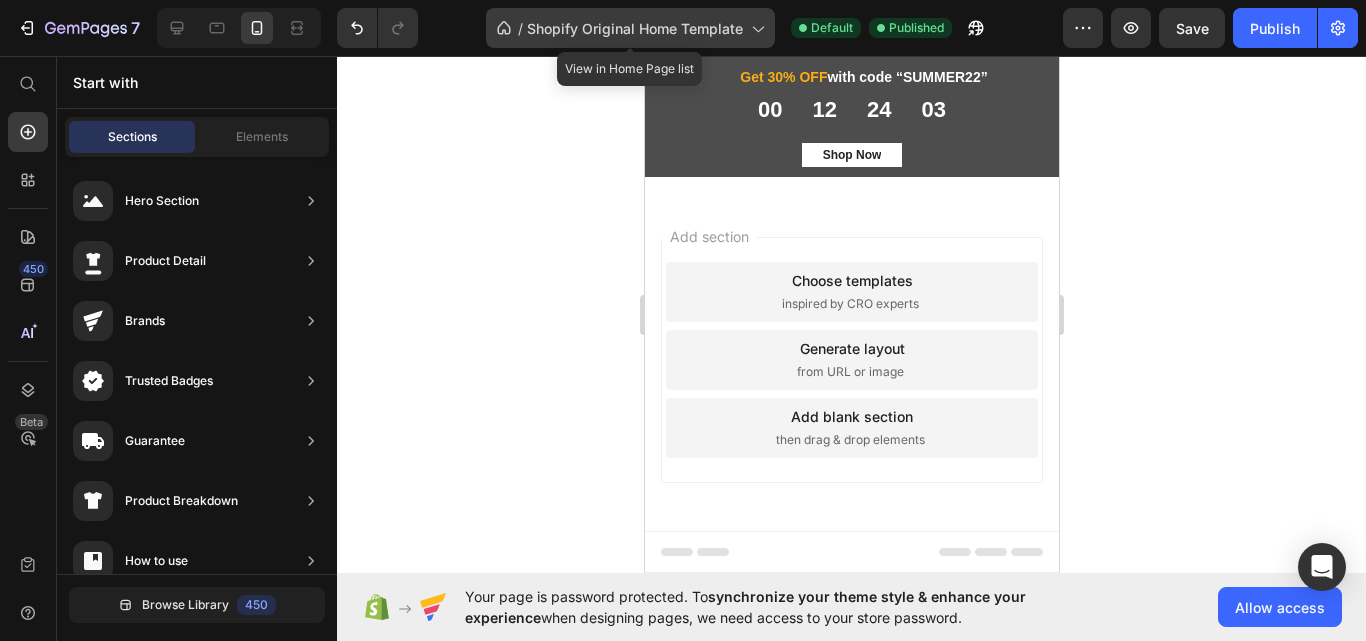 click 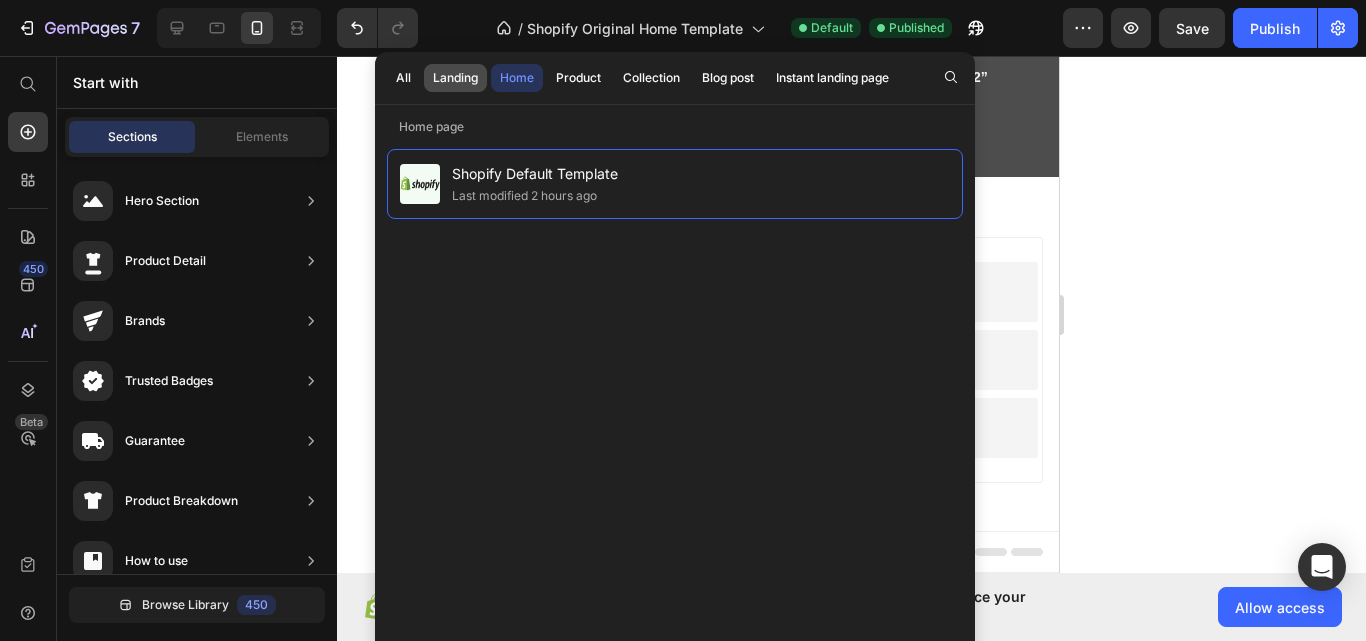 click on "Landing" at bounding box center (455, 78) 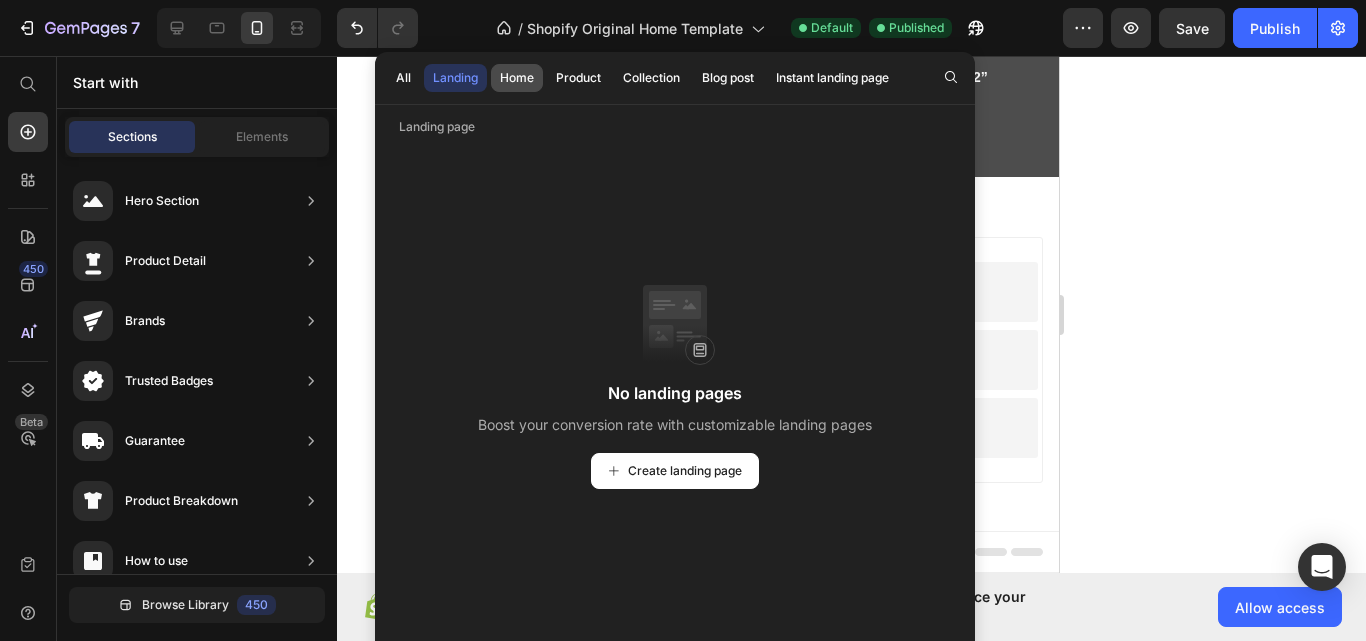 click on "Home" at bounding box center [517, 78] 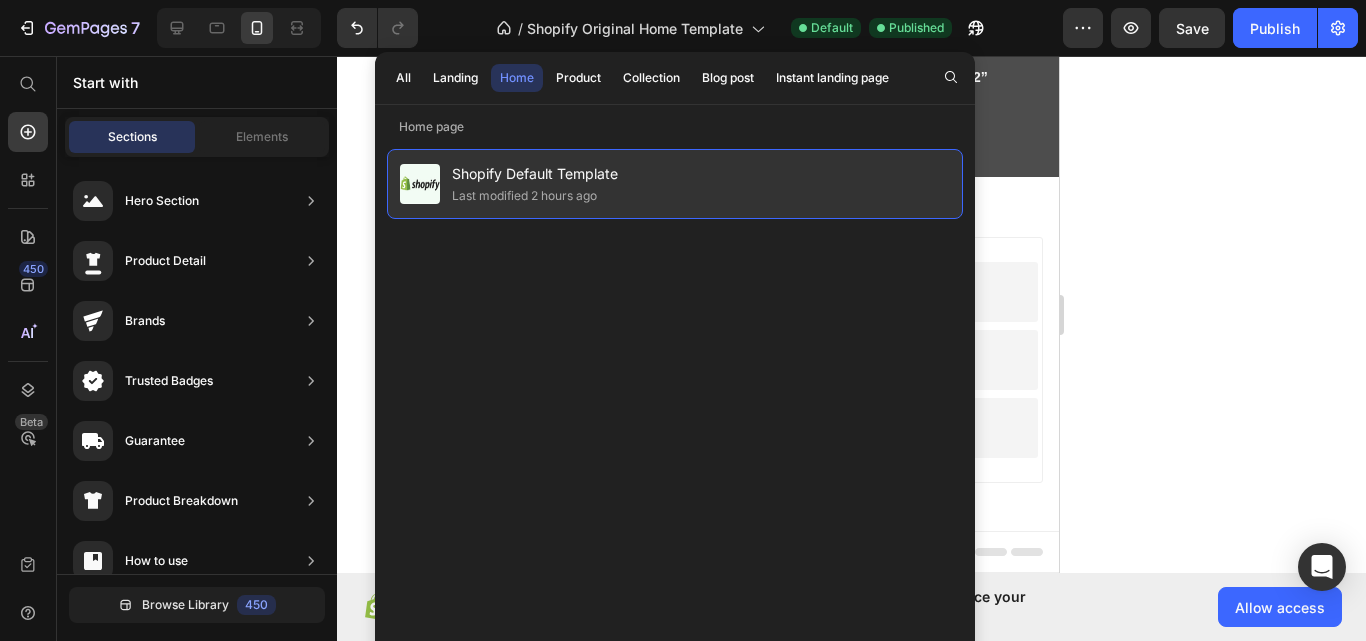 click on "Shopify Default Template" at bounding box center (535, 174) 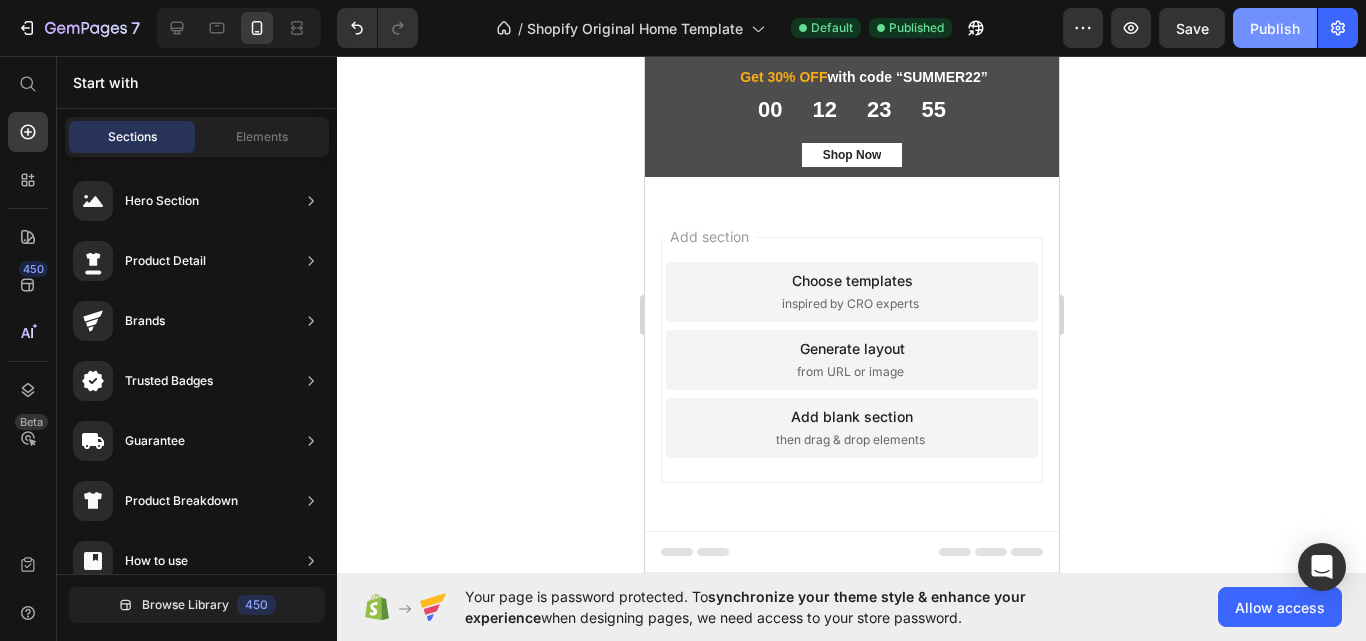 click on "Publish" 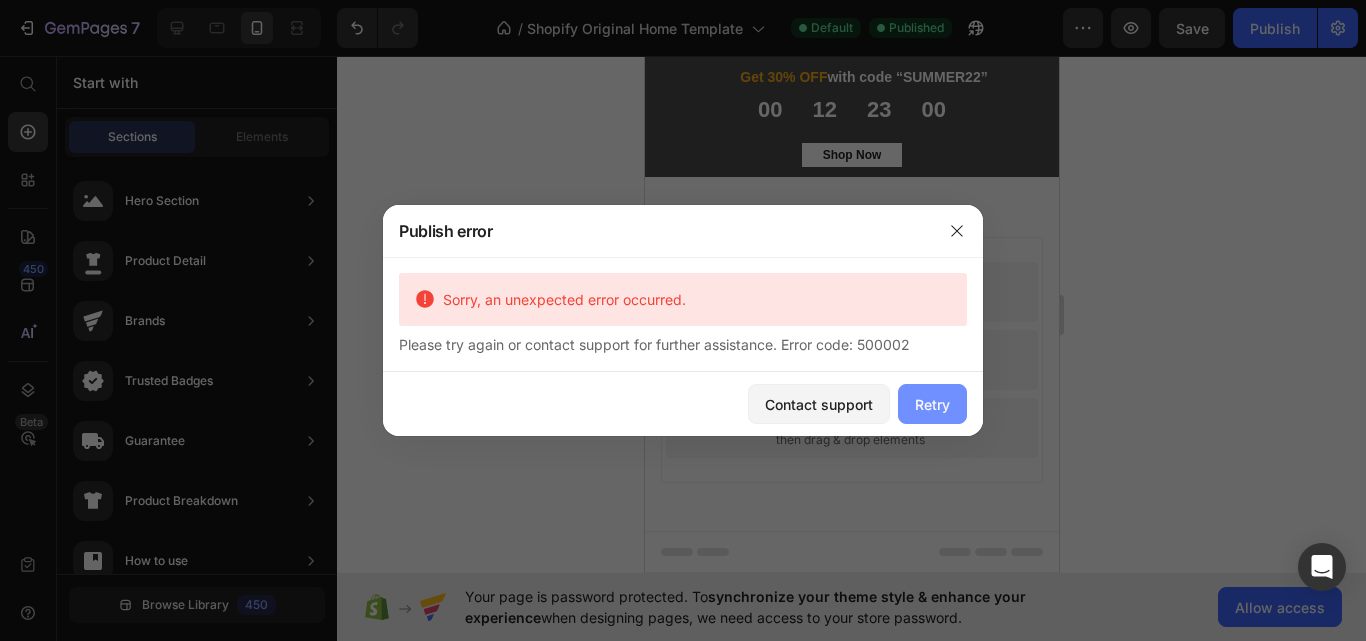 click on "Retry" at bounding box center [932, 404] 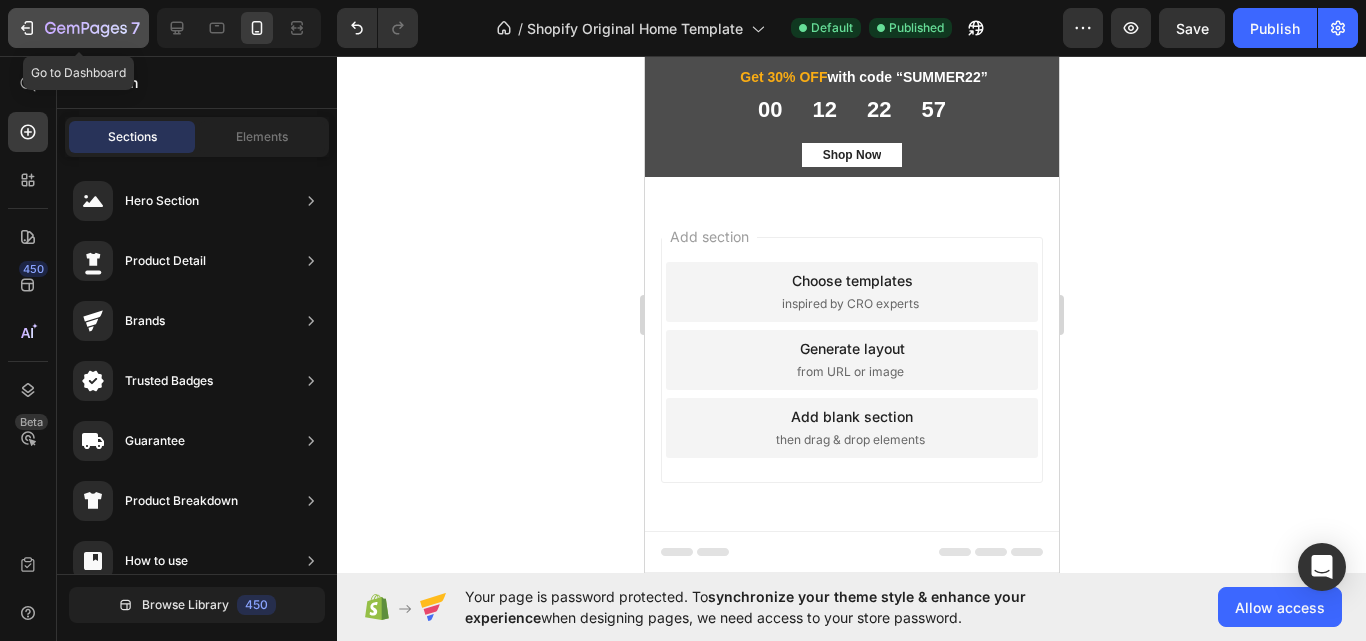 click 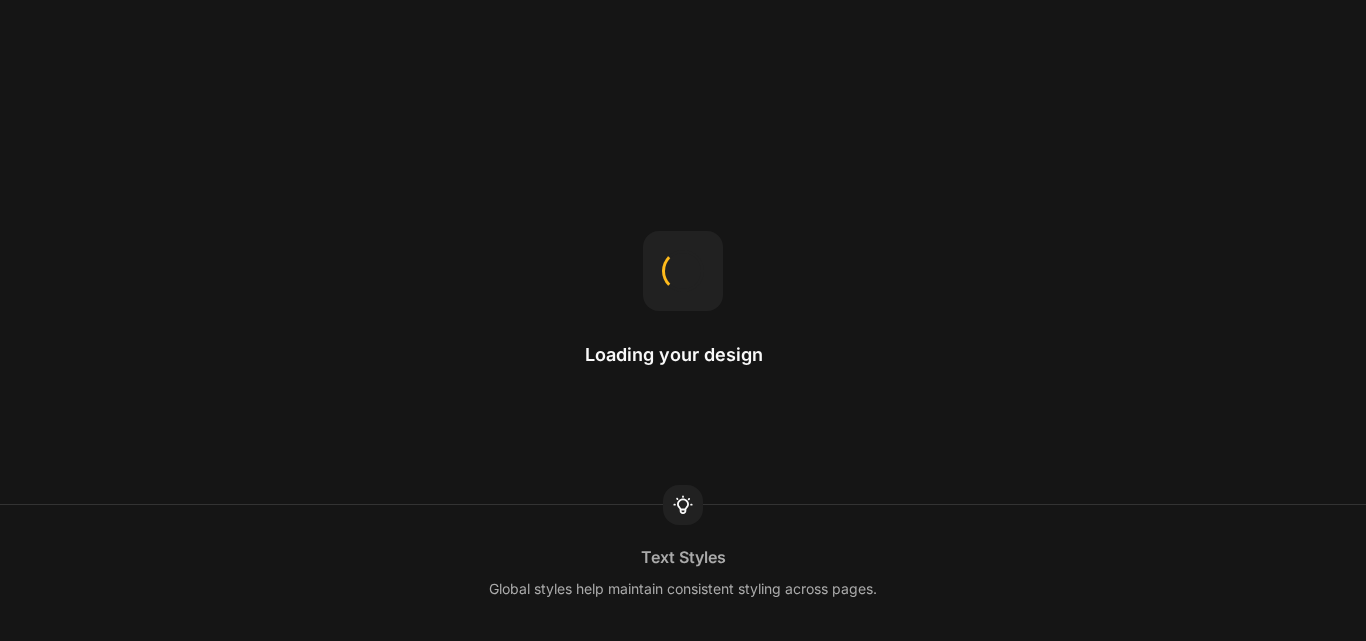 scroll, scrollTop: 0, scrollLeft: 0, axis: both 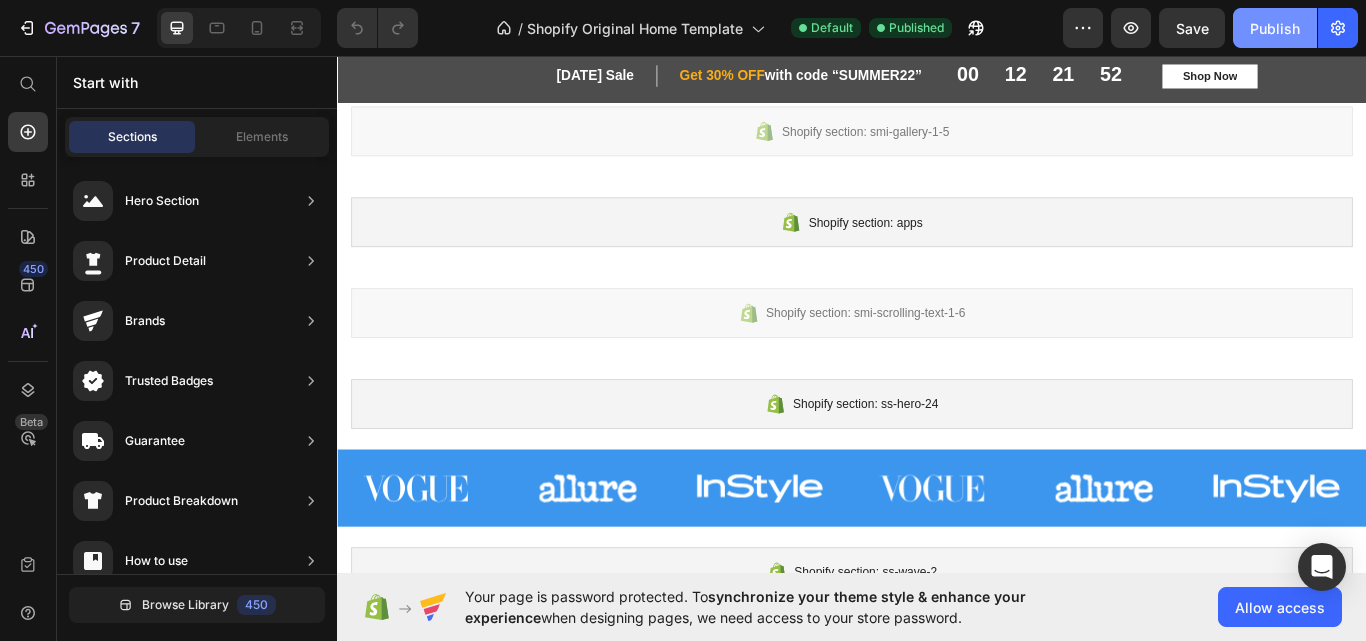 click on "Publish" 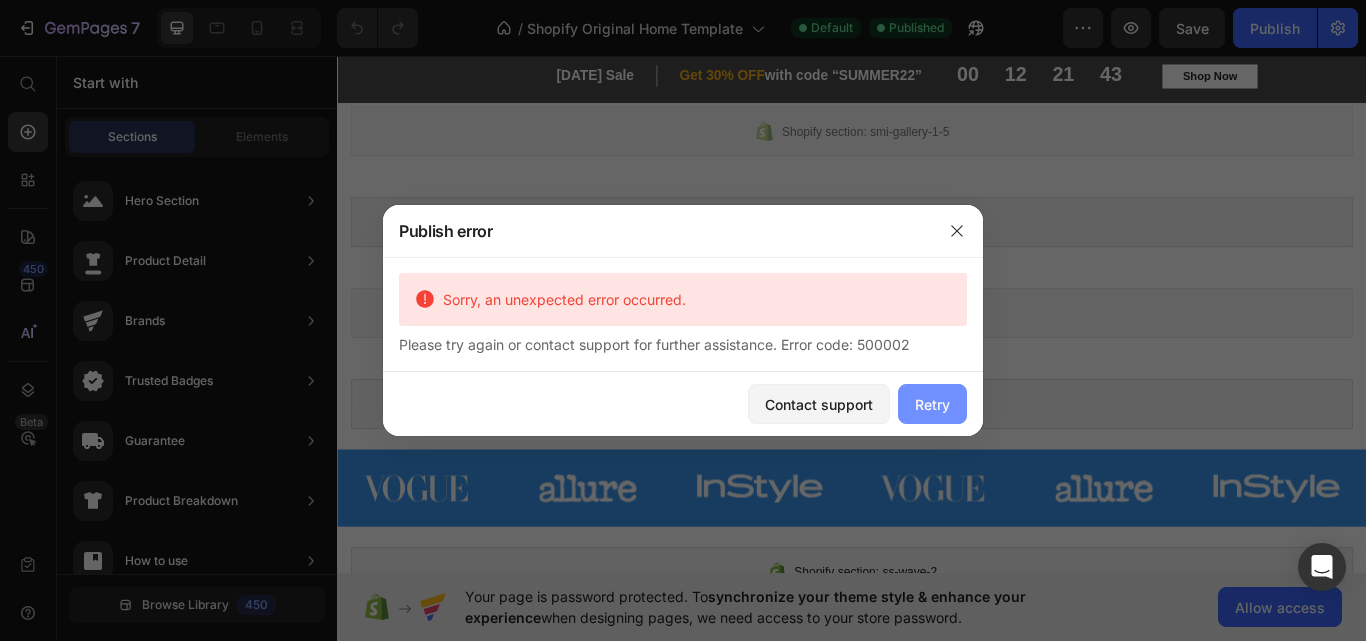 click on "Retry" at bounding box center [932, 404] 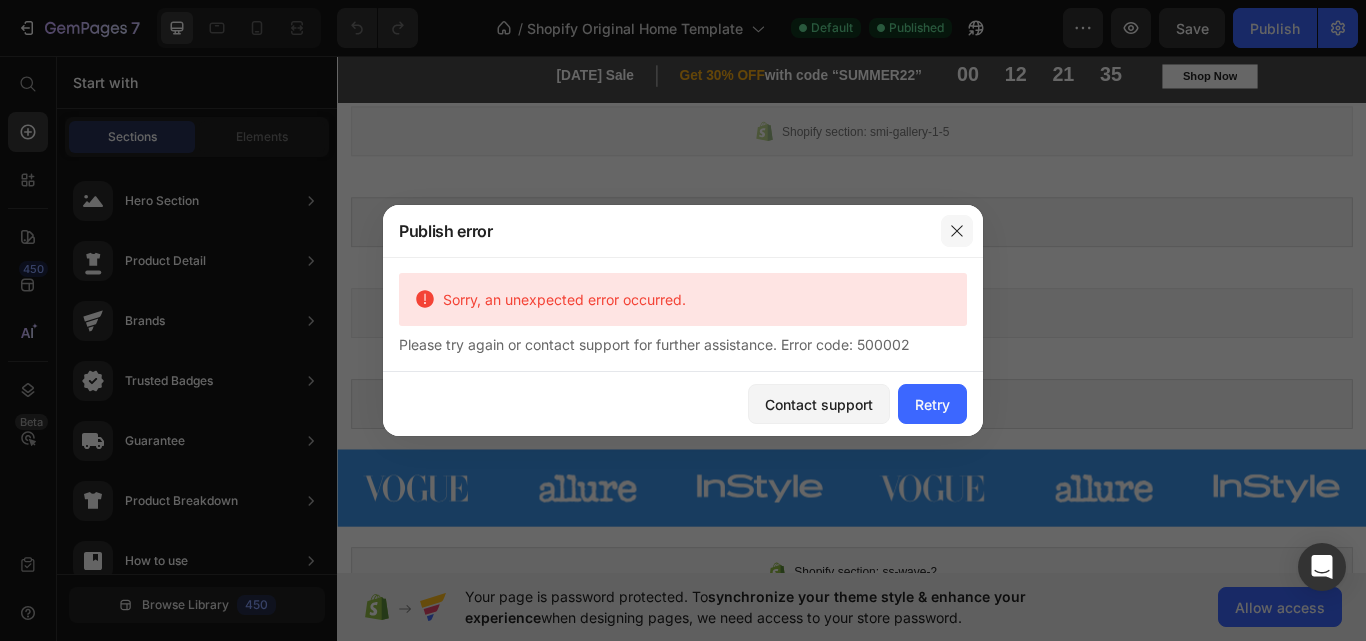 click 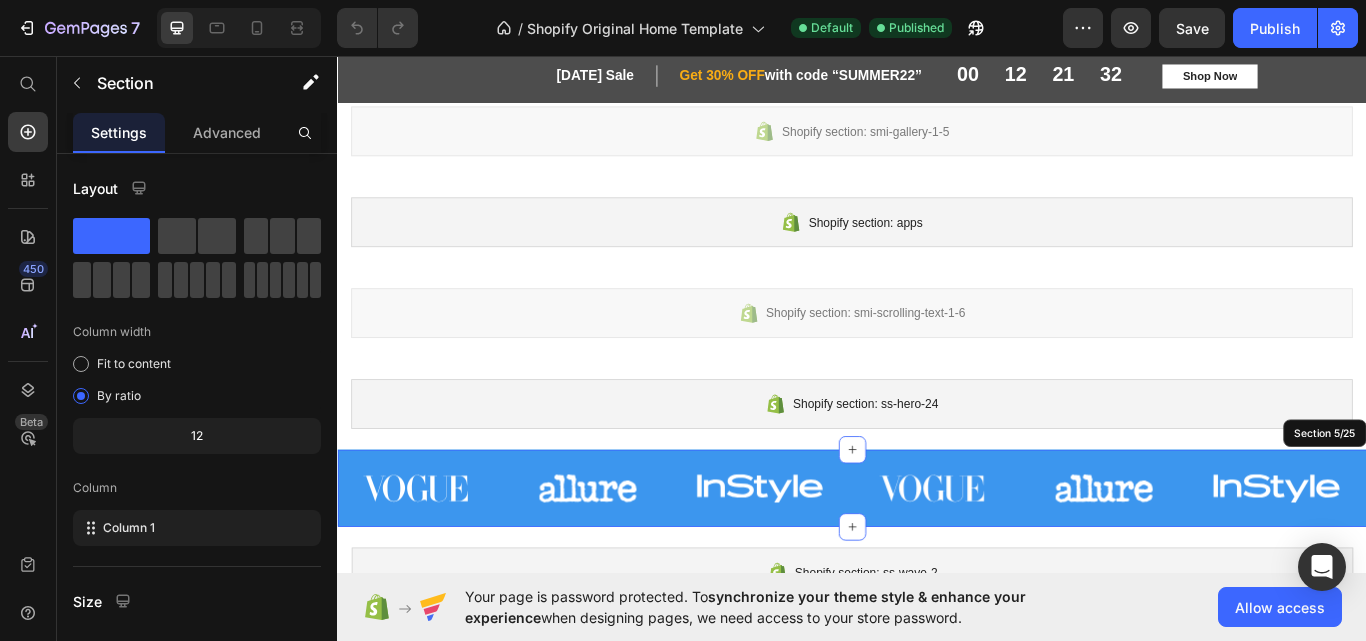 click on "Image Image Image Image Image Image Carousel Section 5/25" at bounding box center [937, 561] 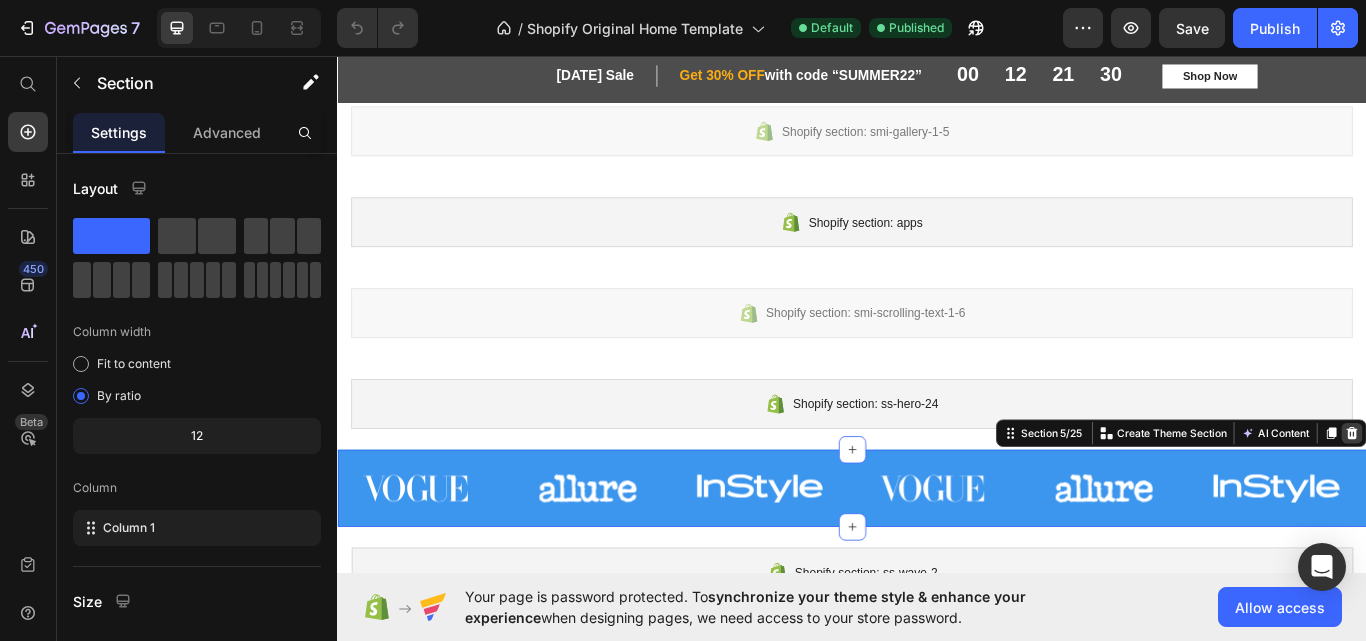 click 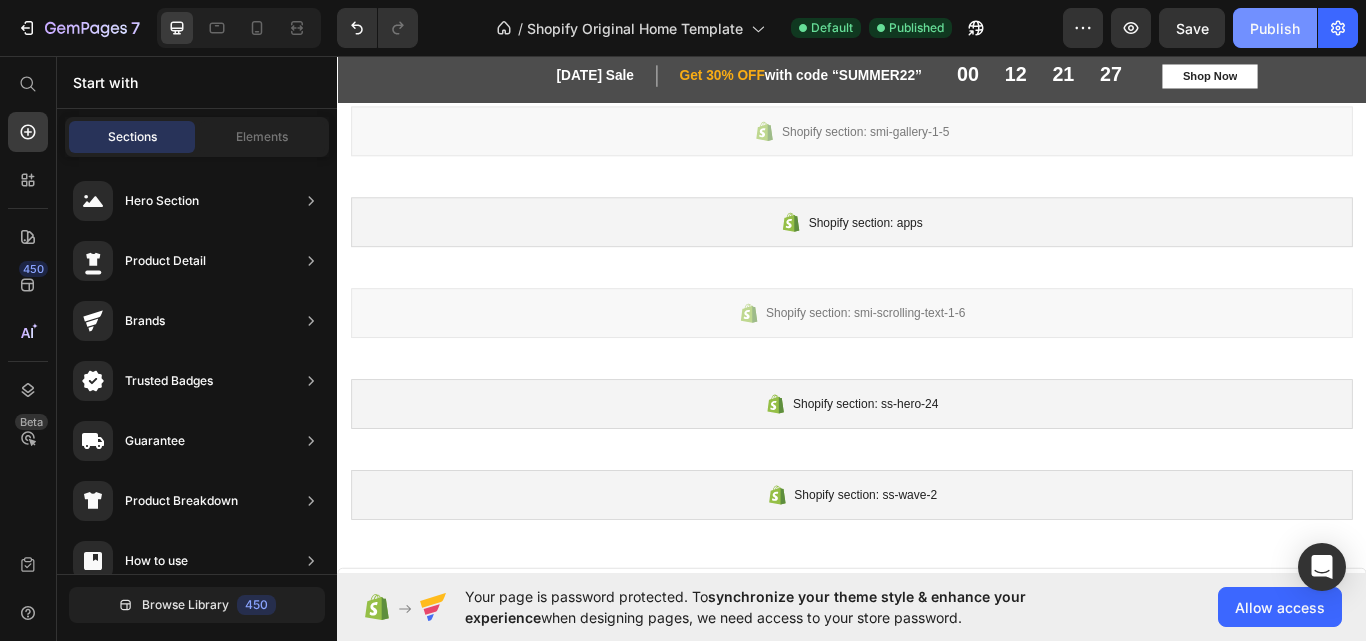 click on "Publish" at bounding box center [1275, 28] 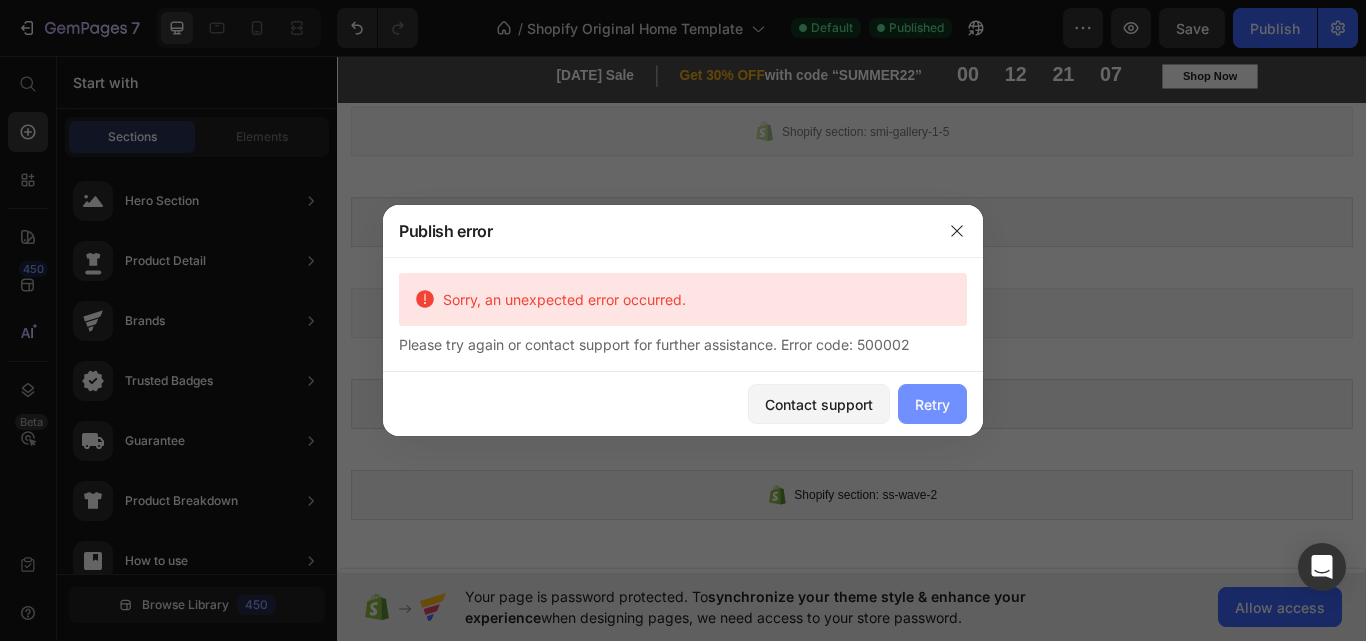 click on "Retry" at bounding box center [932, 404] 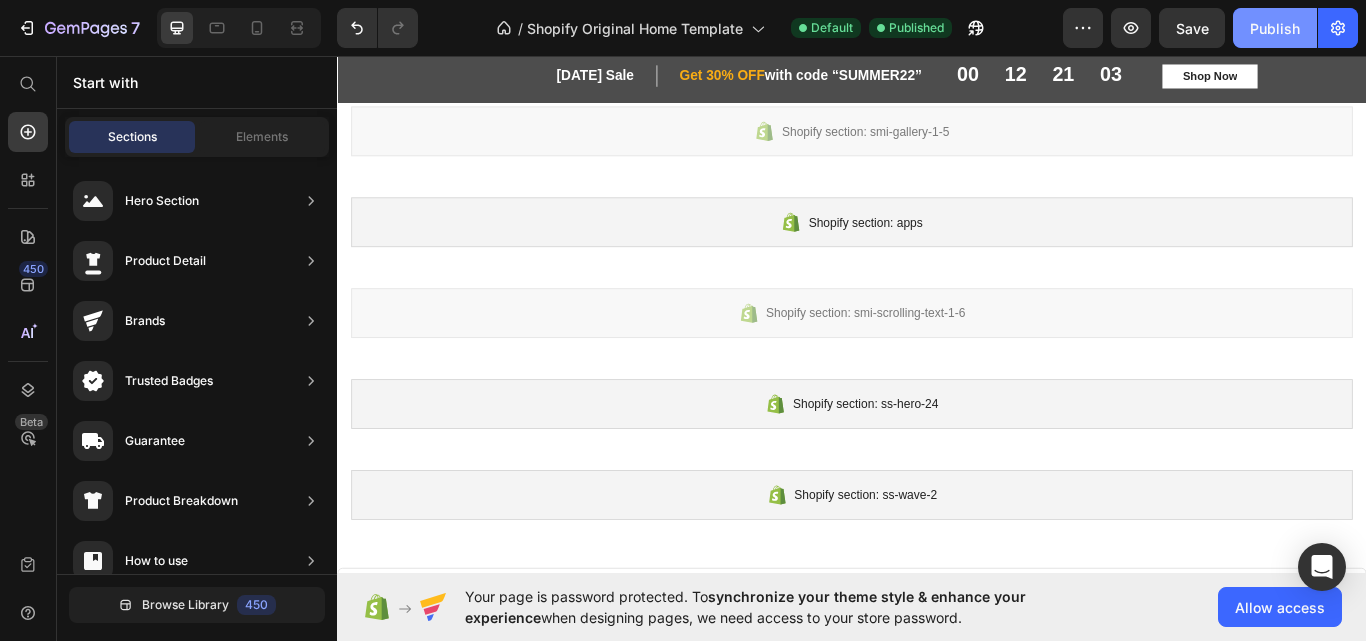 click on "Publish" 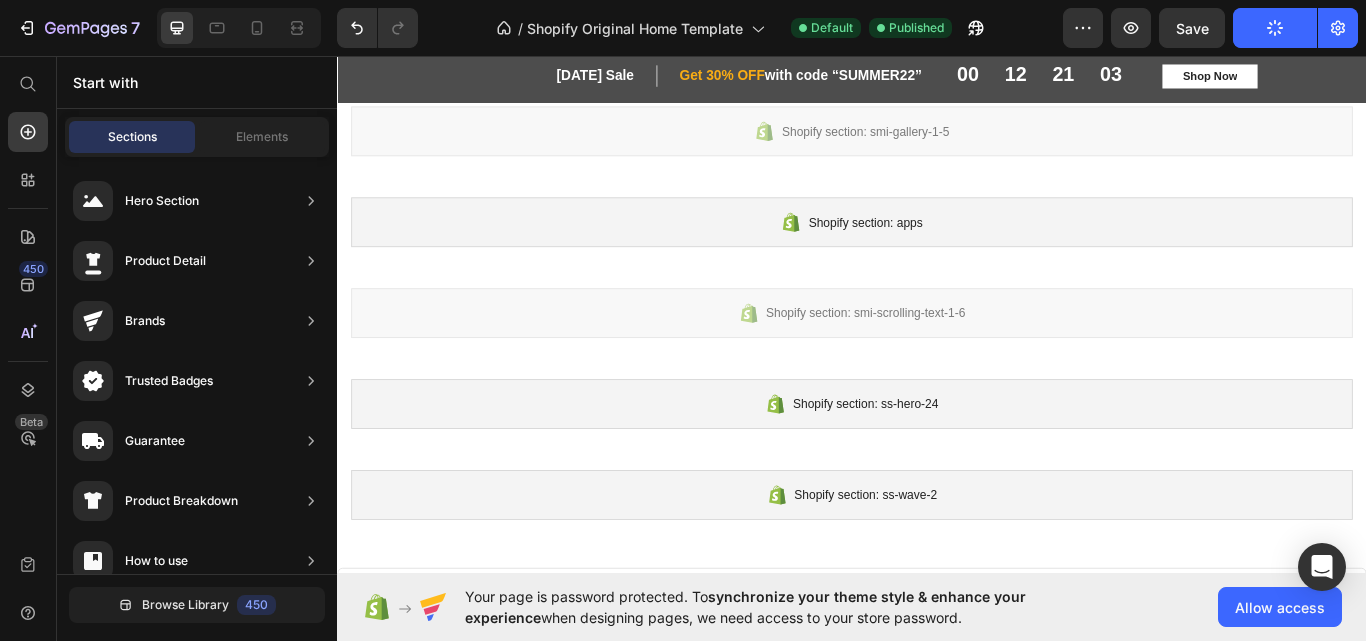 click on "Publish" 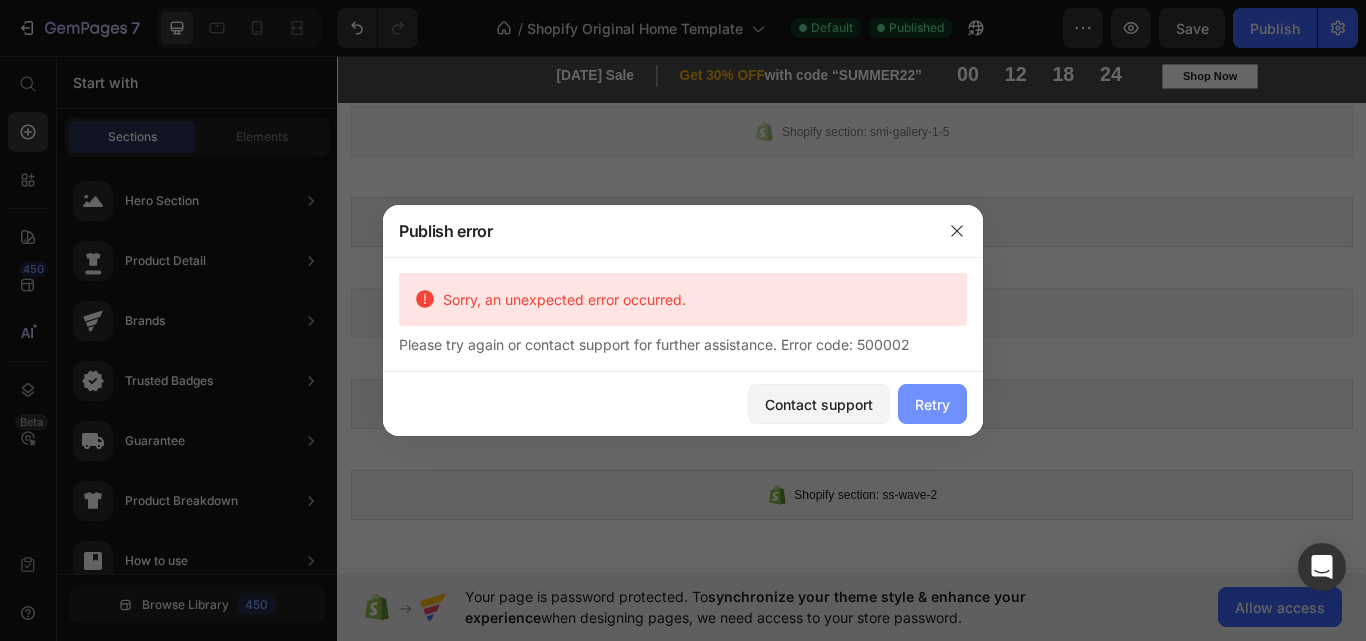 click on "Retry" at bounding box center (932, 404) 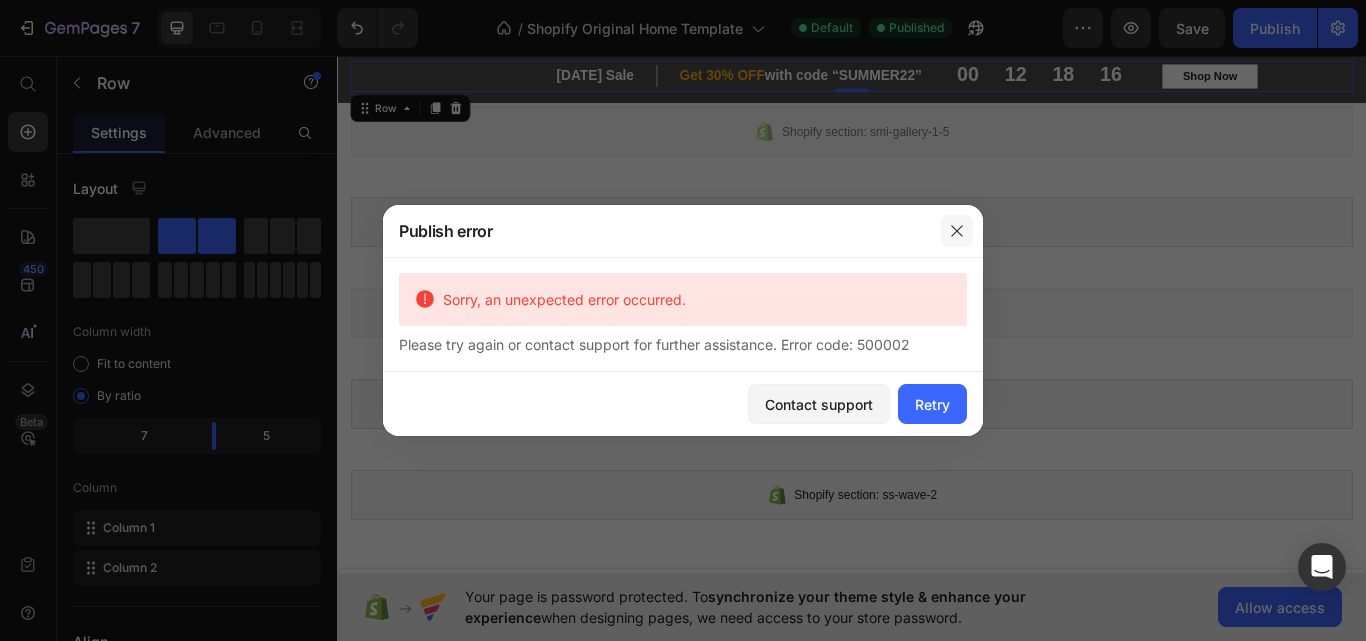 click 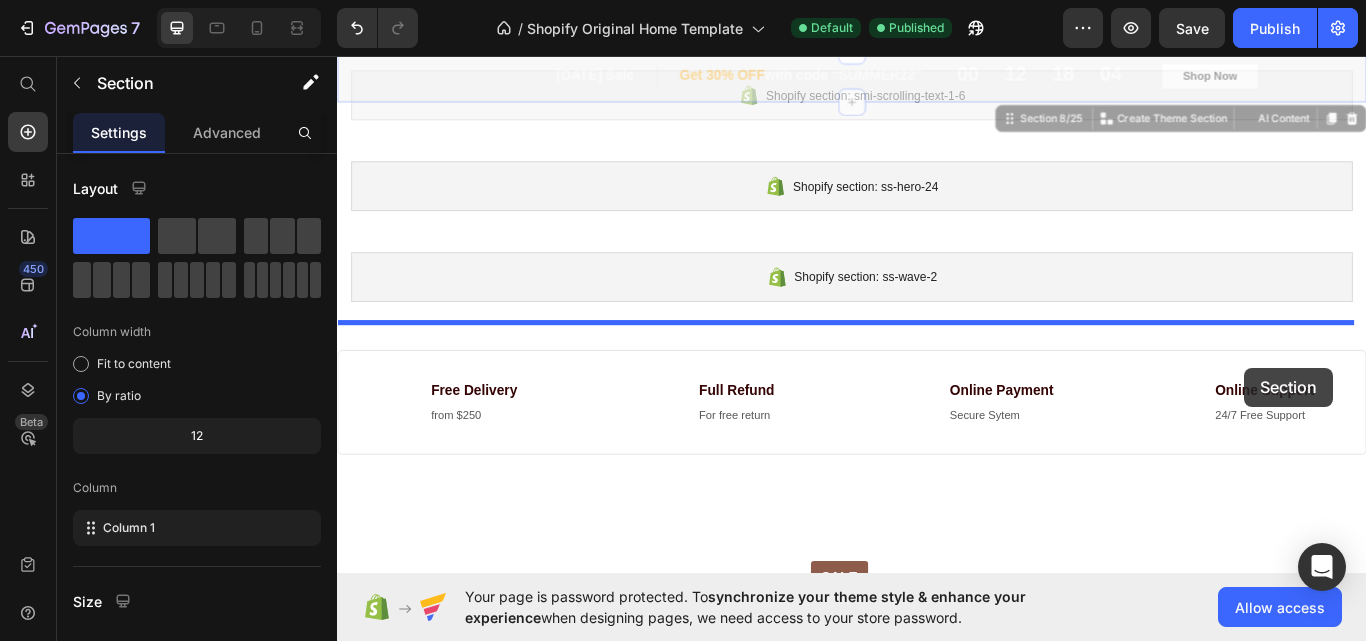 scroll, scrollTop: 262, scrollLeft: 0, axis: vertical 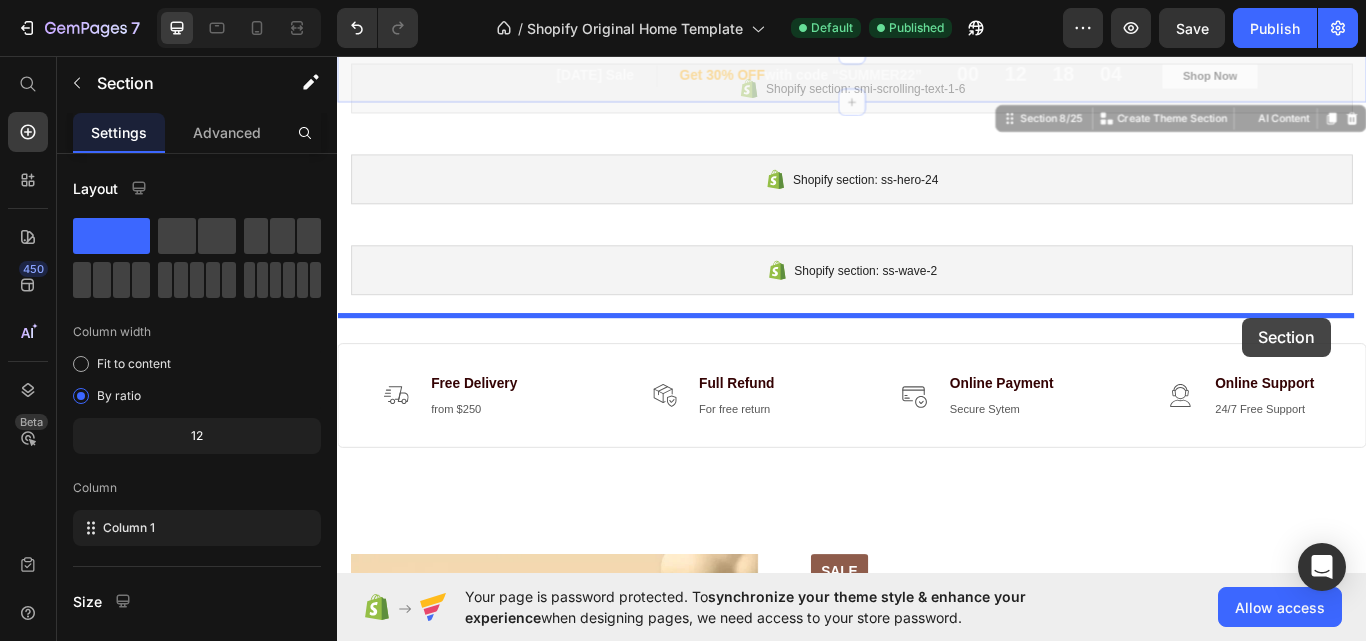 drag, startPoint x: 1505, startPoint y: 57, endPoint x: 1392, endPoint y: 362, distance: 325.2599 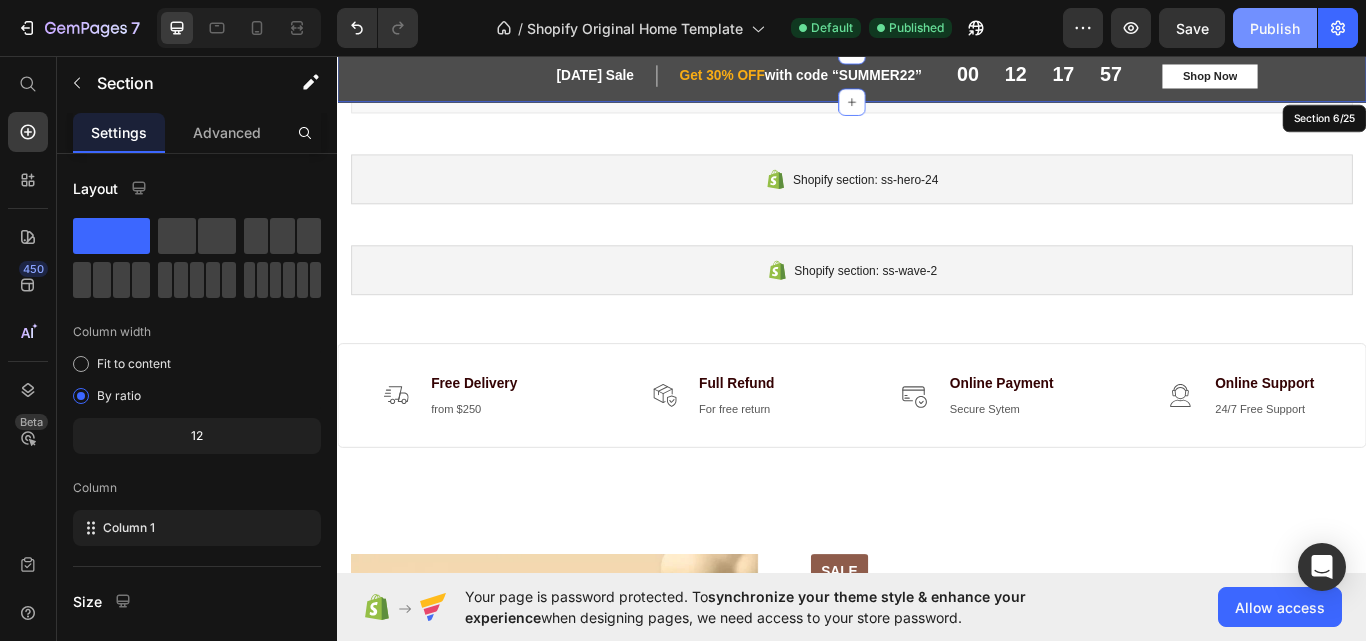 click on "Publish" at bounding box center [1275, 28] 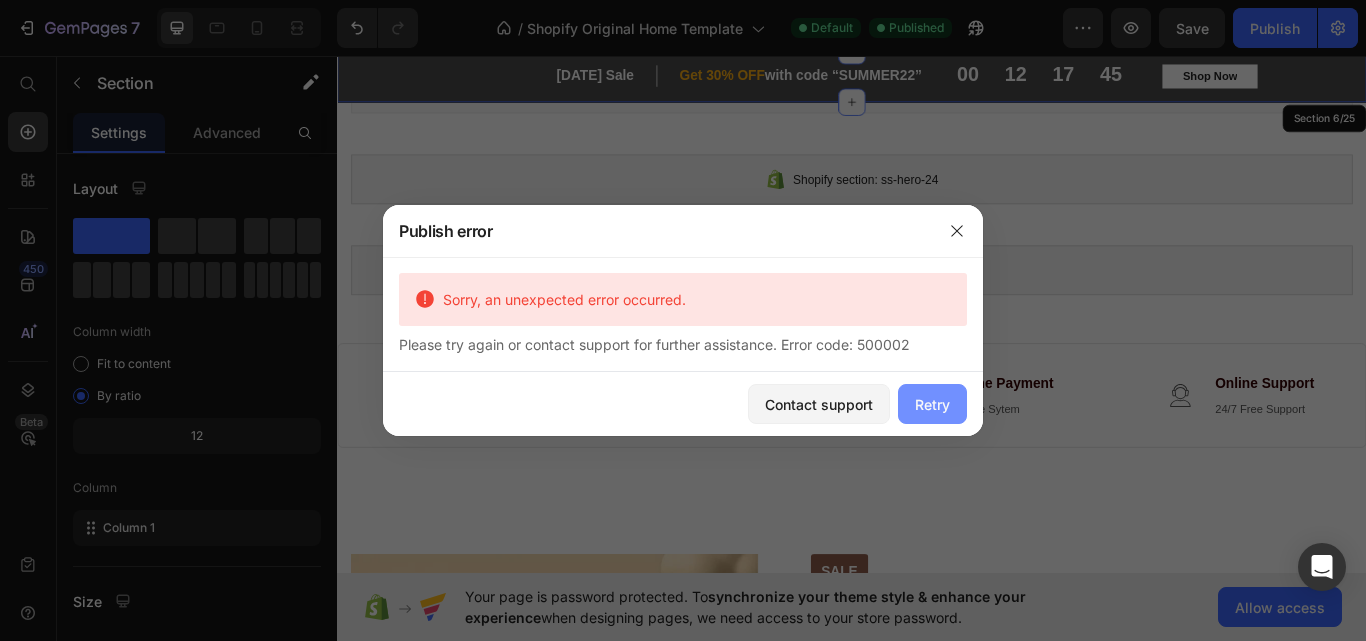 click on "Retry" at bounding box center [932, 404] 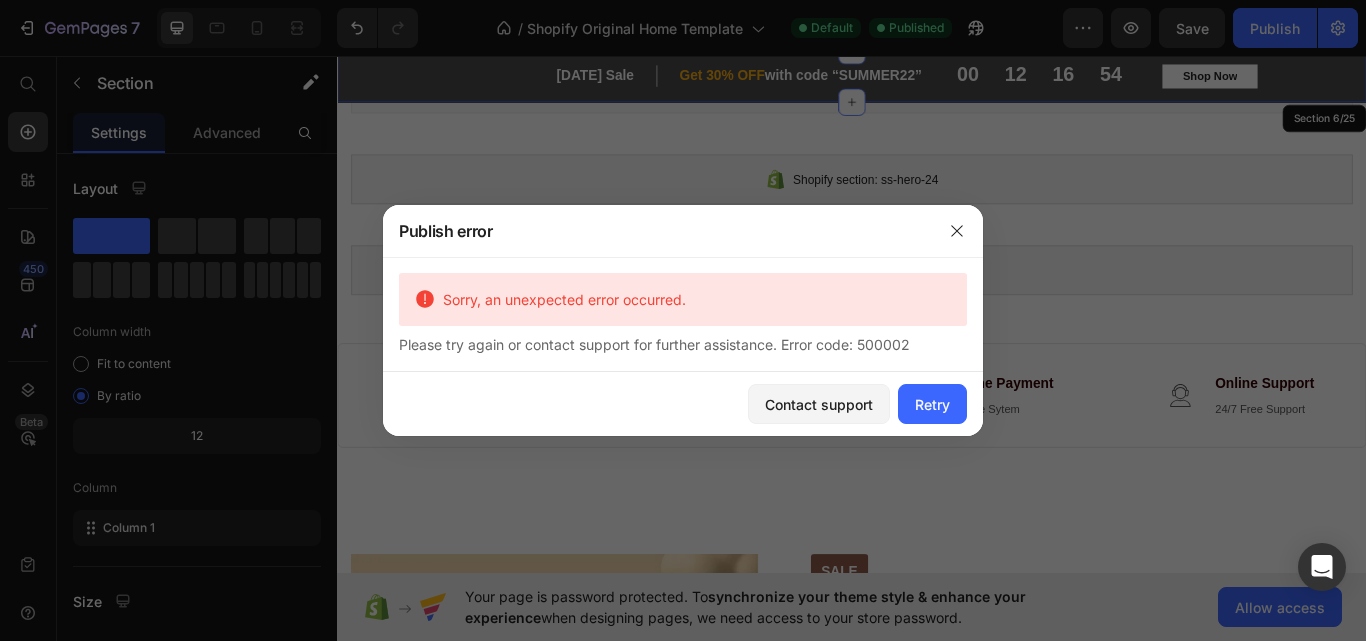 click on "Retry" at bounding box center (932, 404) 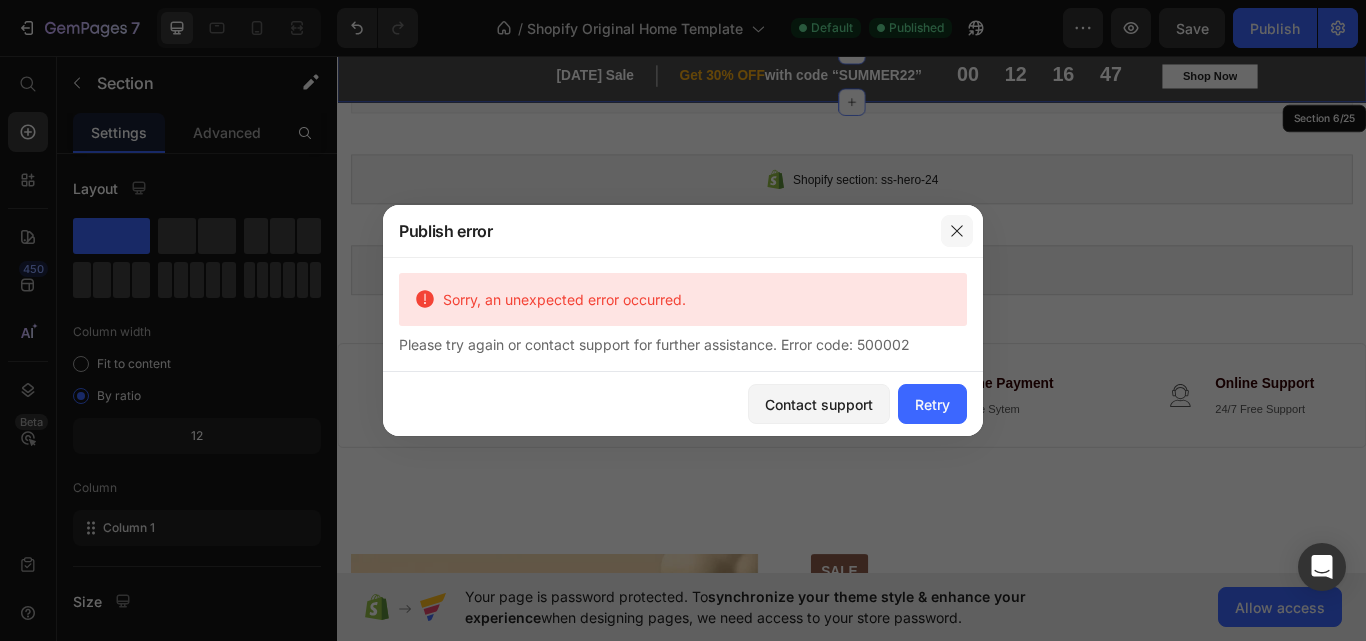 click at bounding box center (957, 231) 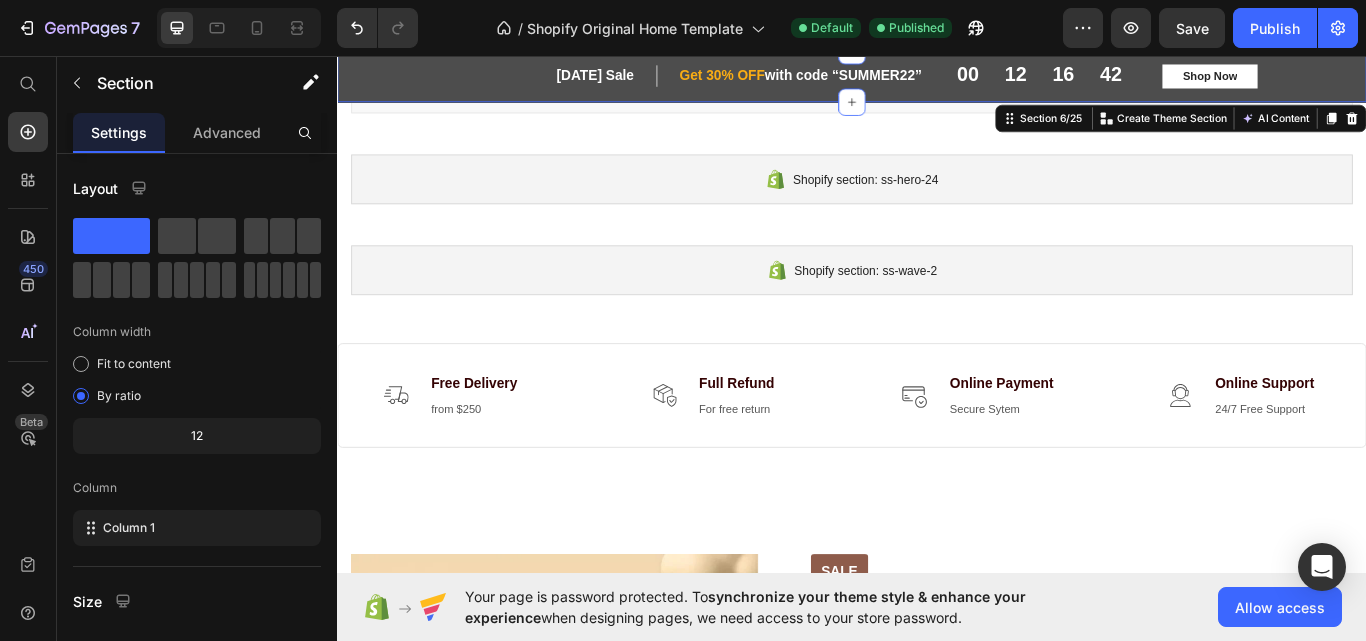 click on "First Day of Summer Sale Heading Row Get 30% OFF  with code “SUMMER22” Heading Row Row 00 12 16 42 CountDown Timer Shop Now Button Row Row Section 6/25   You can create reusable sections Create Theme Section AI Content Write with GemAI What would you like to describe here? Tone and Voice Persuasive Product SleepSound Baby White Noise Machine Show more Generate" at bounding box center (937, 81) 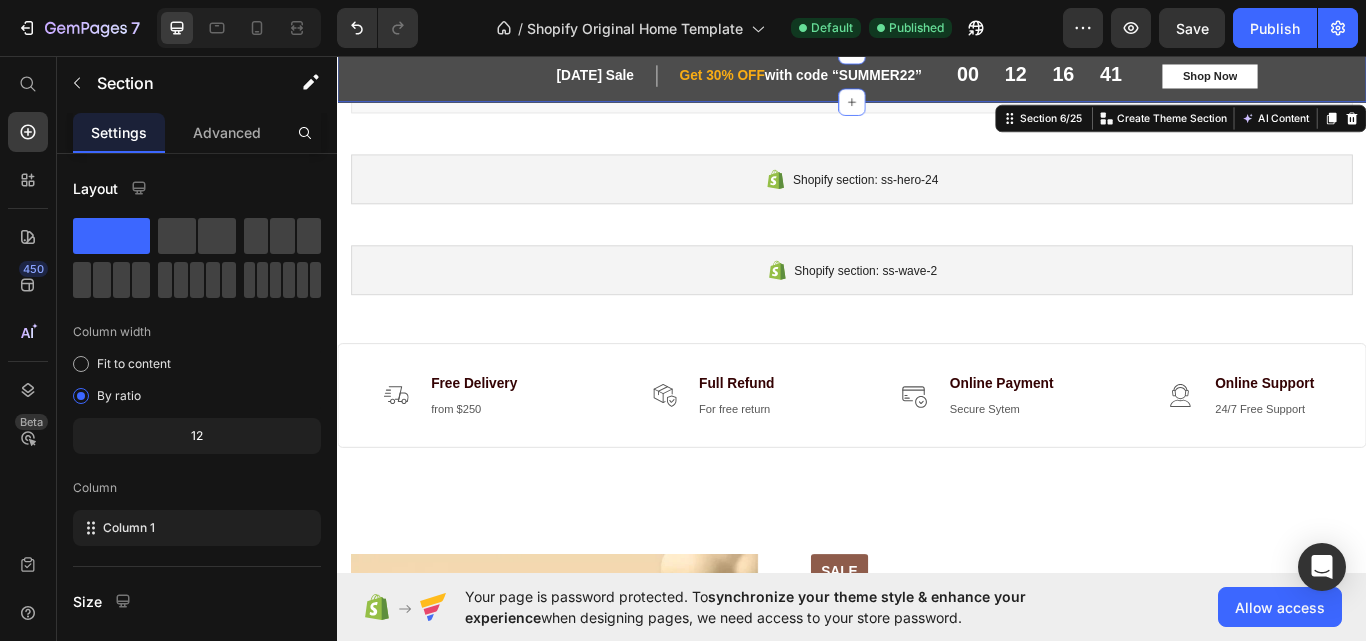 click on "First Day of Summer Sale Heading Row Get 30% OFF  with code “SUMMER22” Heading Row Row 00 12 16 41 CountDown Timer Shop Now Button Row Row Section 6/25   You can create reusable sections Create Theme Section AI Content Write with GemAI What would you like to describe here? Tone and Voice Persuasive Product SleepSound Baby White Noise Machine Show more Generate" at bounding box center (937, 81) 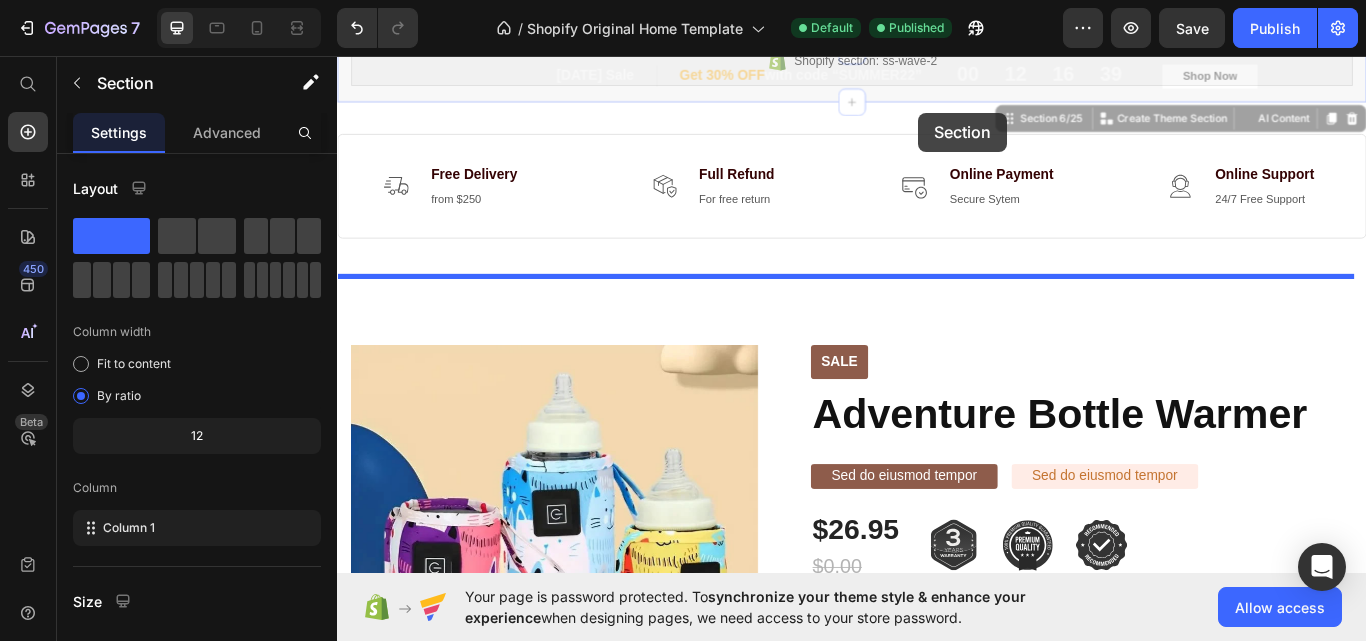 scroll, scrollTop: 474, scrollLeft: 0, axis: vertical 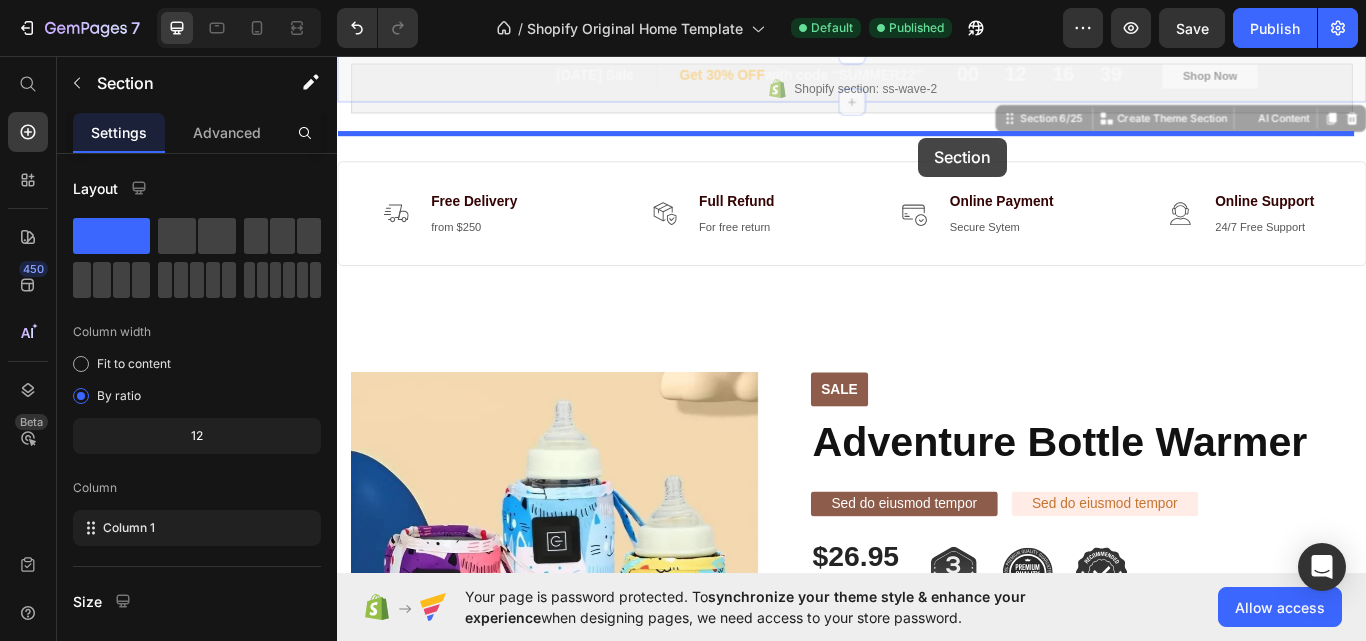 drag, startPoint x: 707, startPoint y: 98, endPoint x: 1015, endPoint y: 152, distance: 312.69794 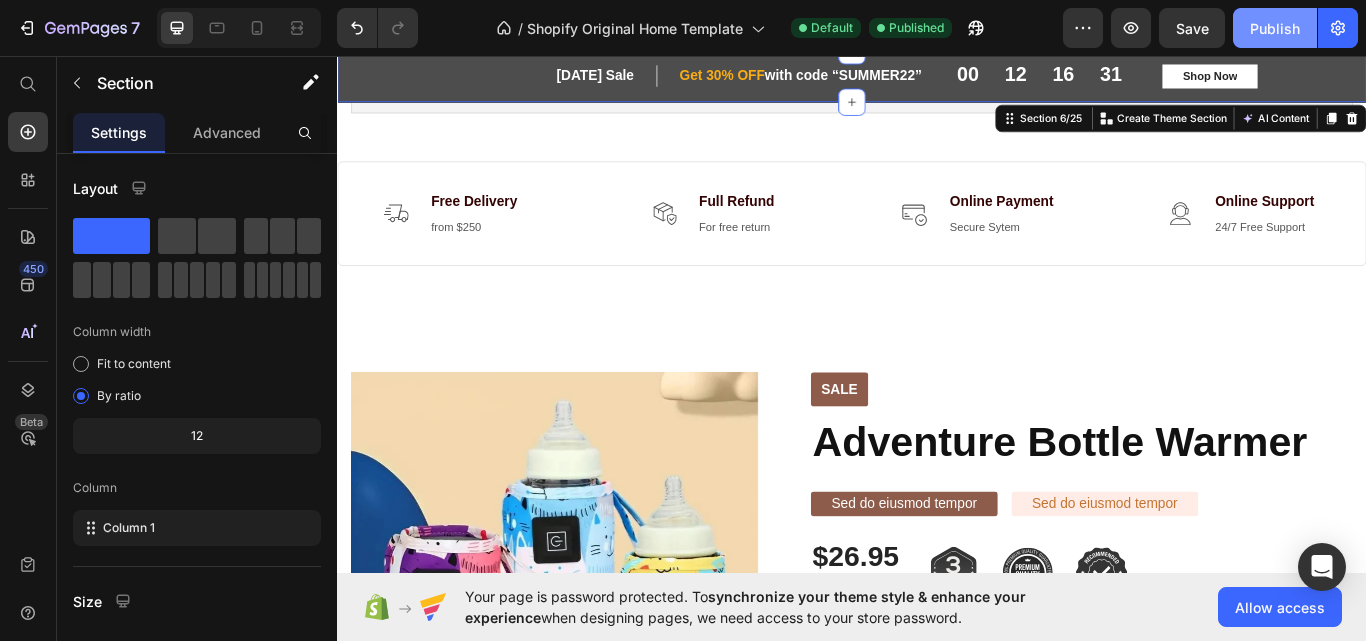 click on "Publish" 